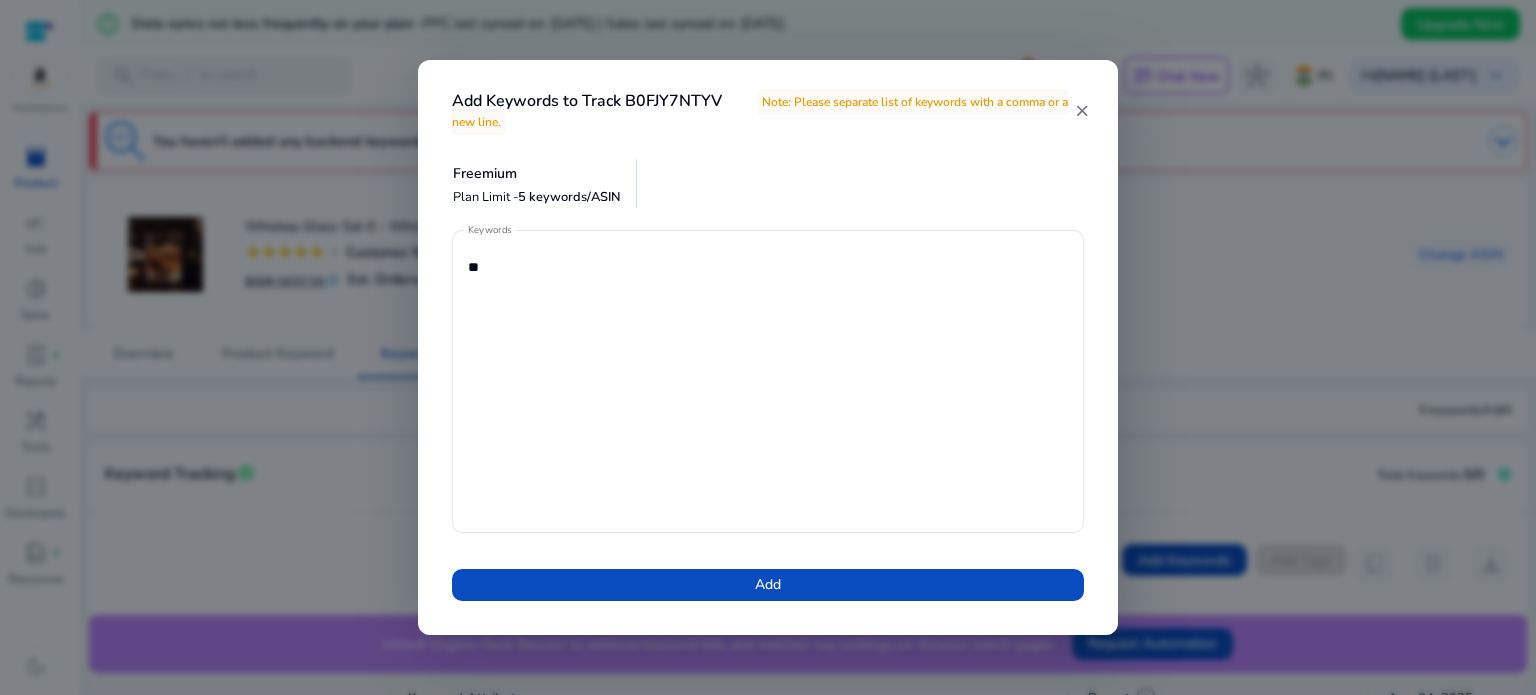 scroll, scrollTop: 0, scrollLeft: 0, axis: both 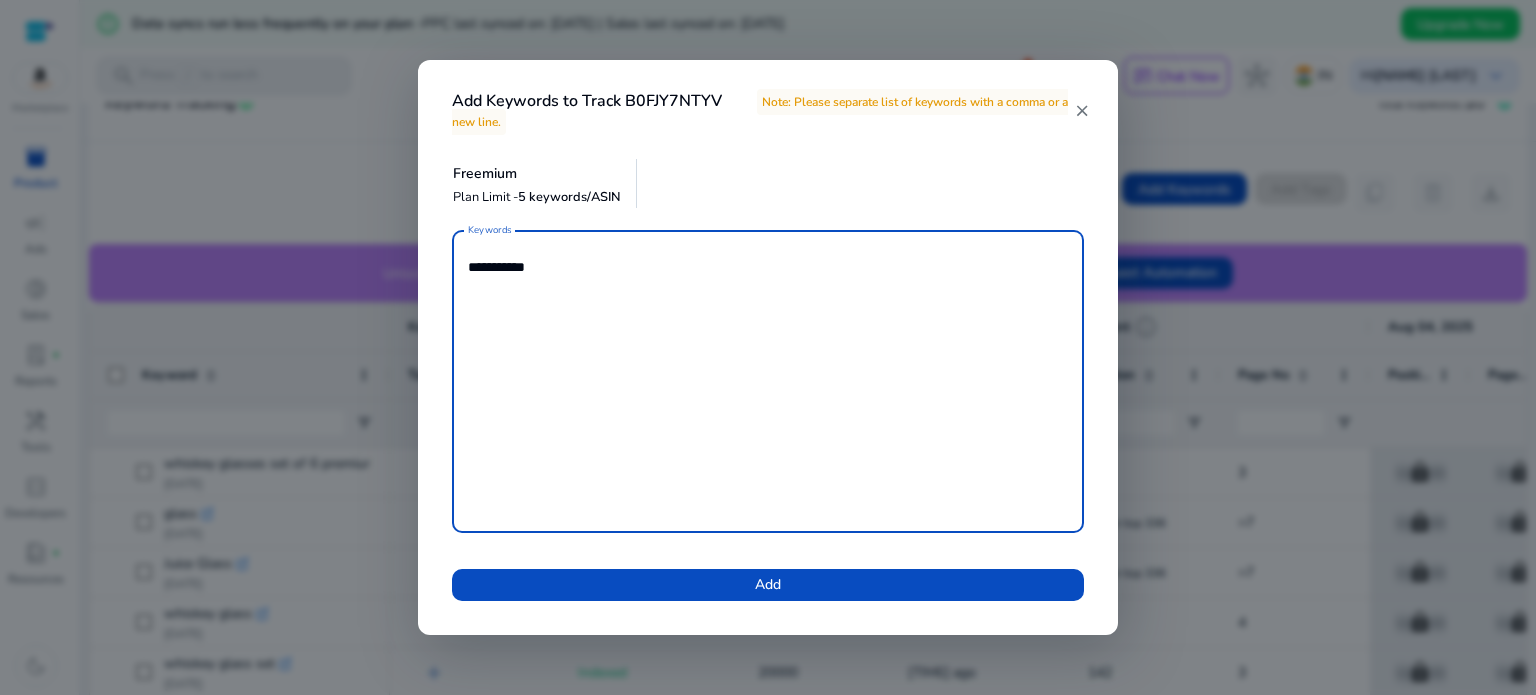 click on "**********" at bounding box center [768, 381] 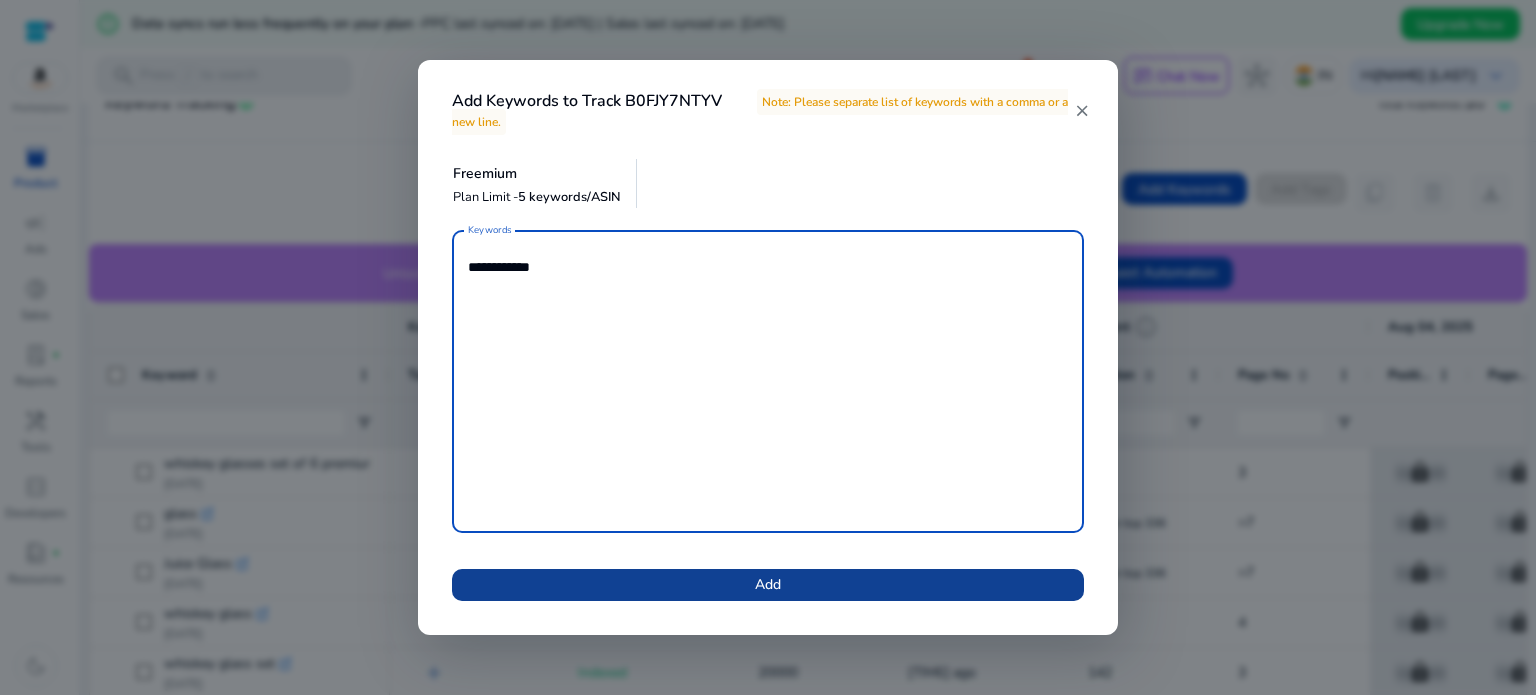 type on "**********" 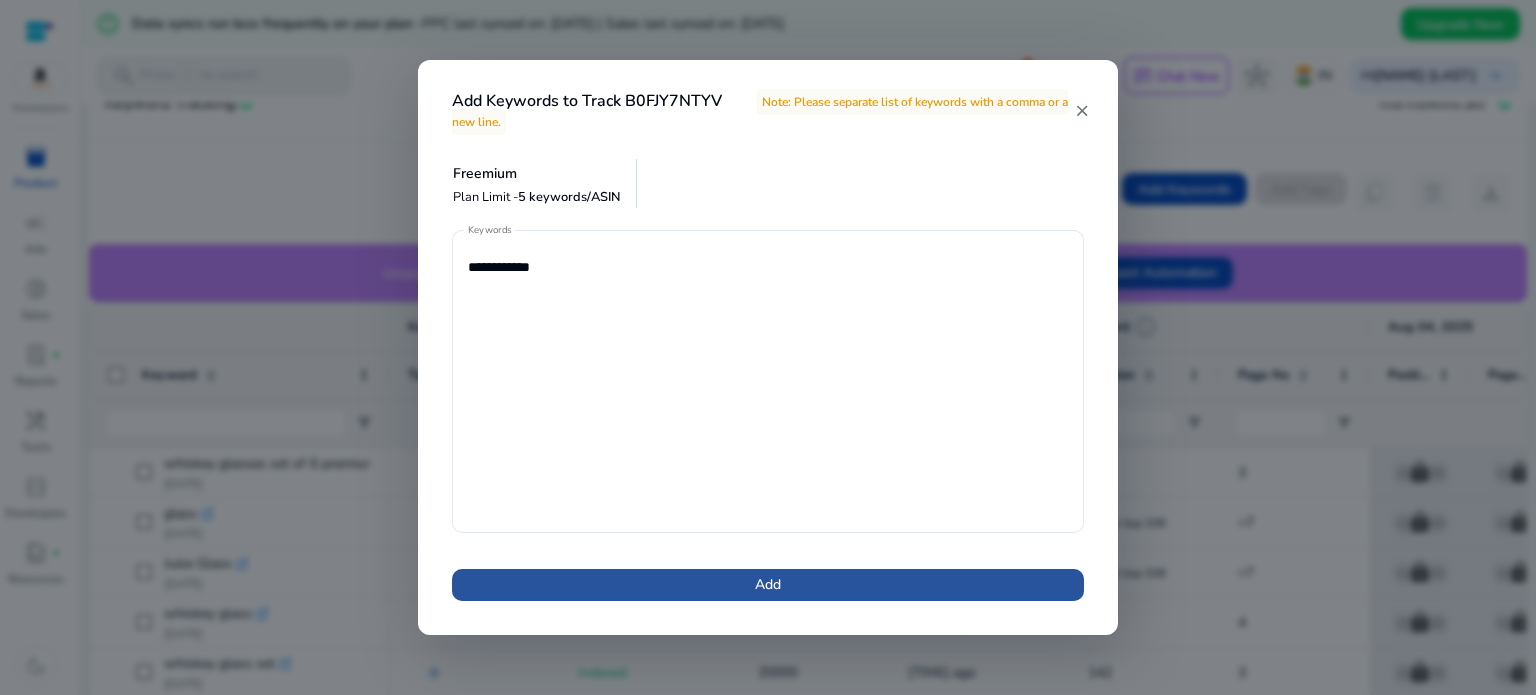 click at bounding box center (768, 585) 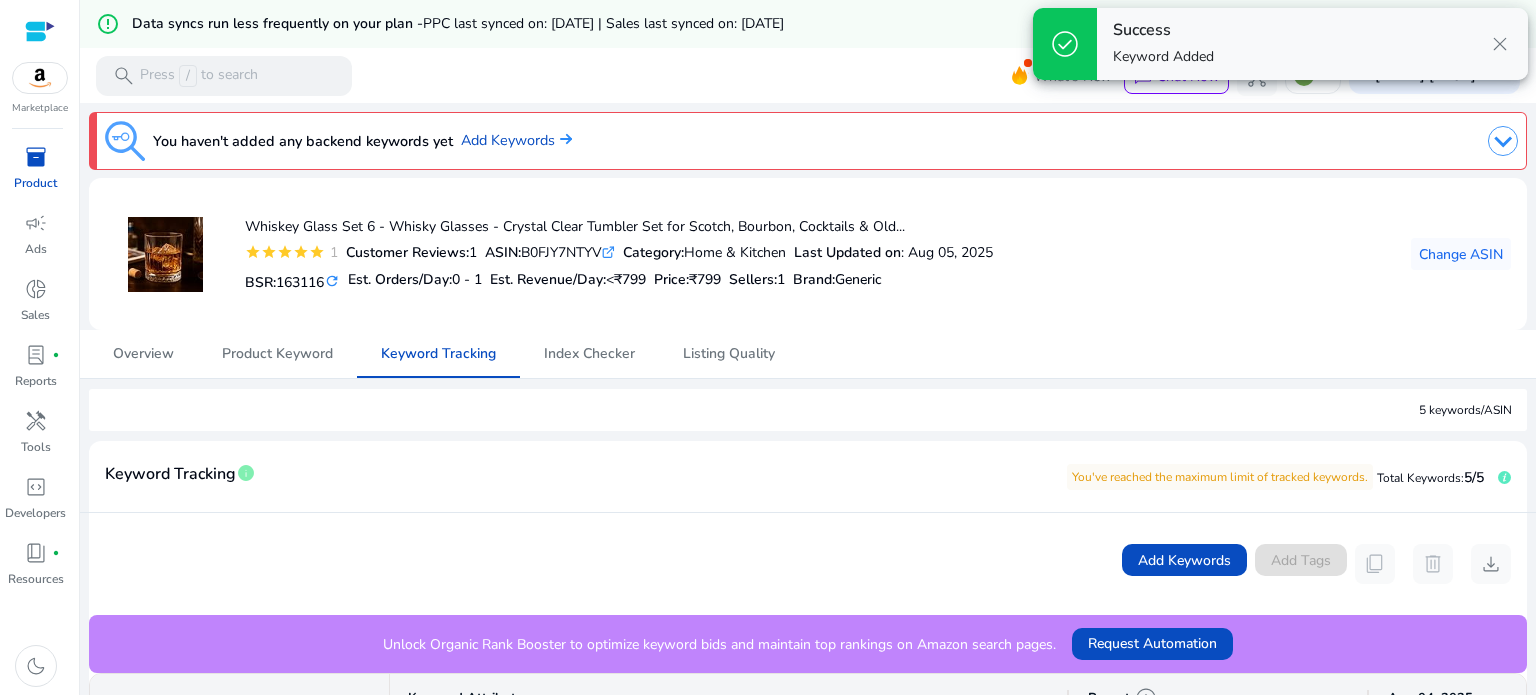 scroll, scrollTop: 523, scrollLeft: 0, axis: vertical 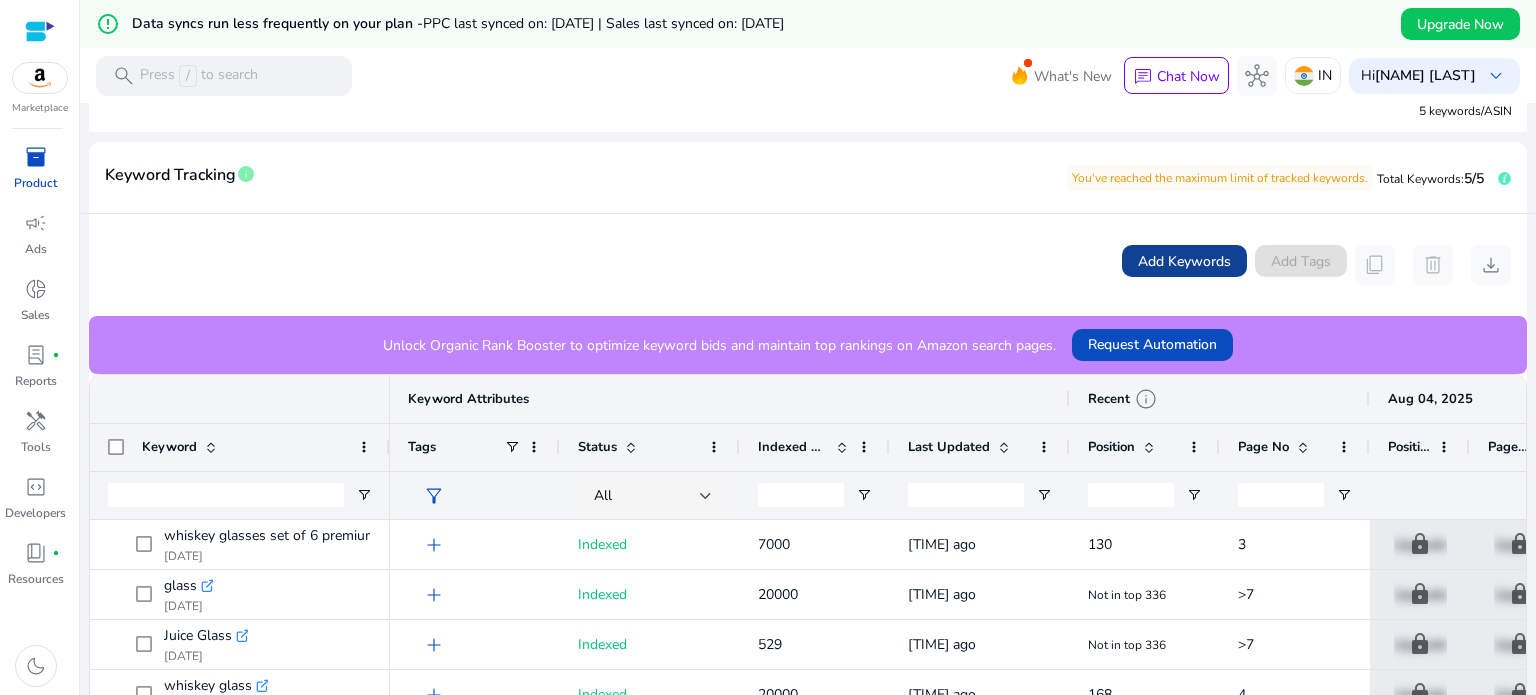 click at bounding box center (1184, 261) 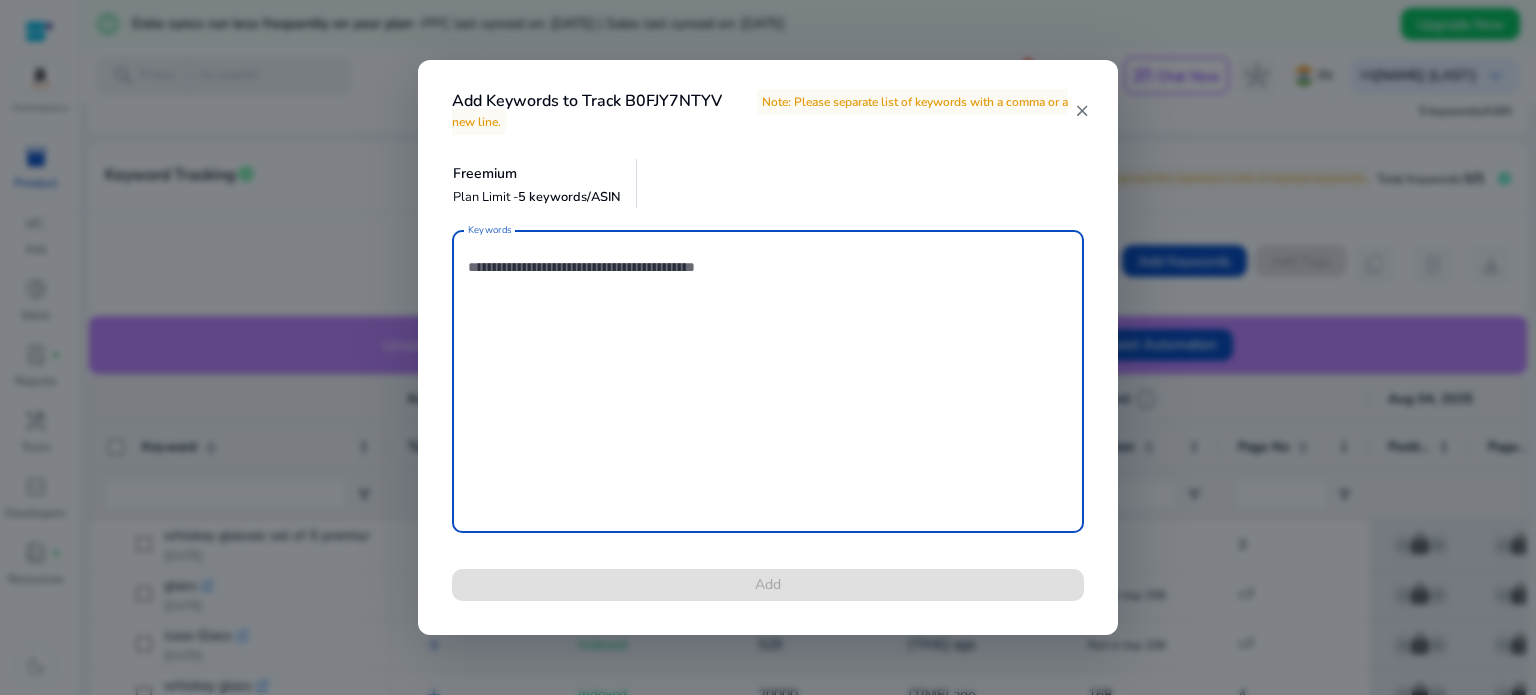 paste on "**********" 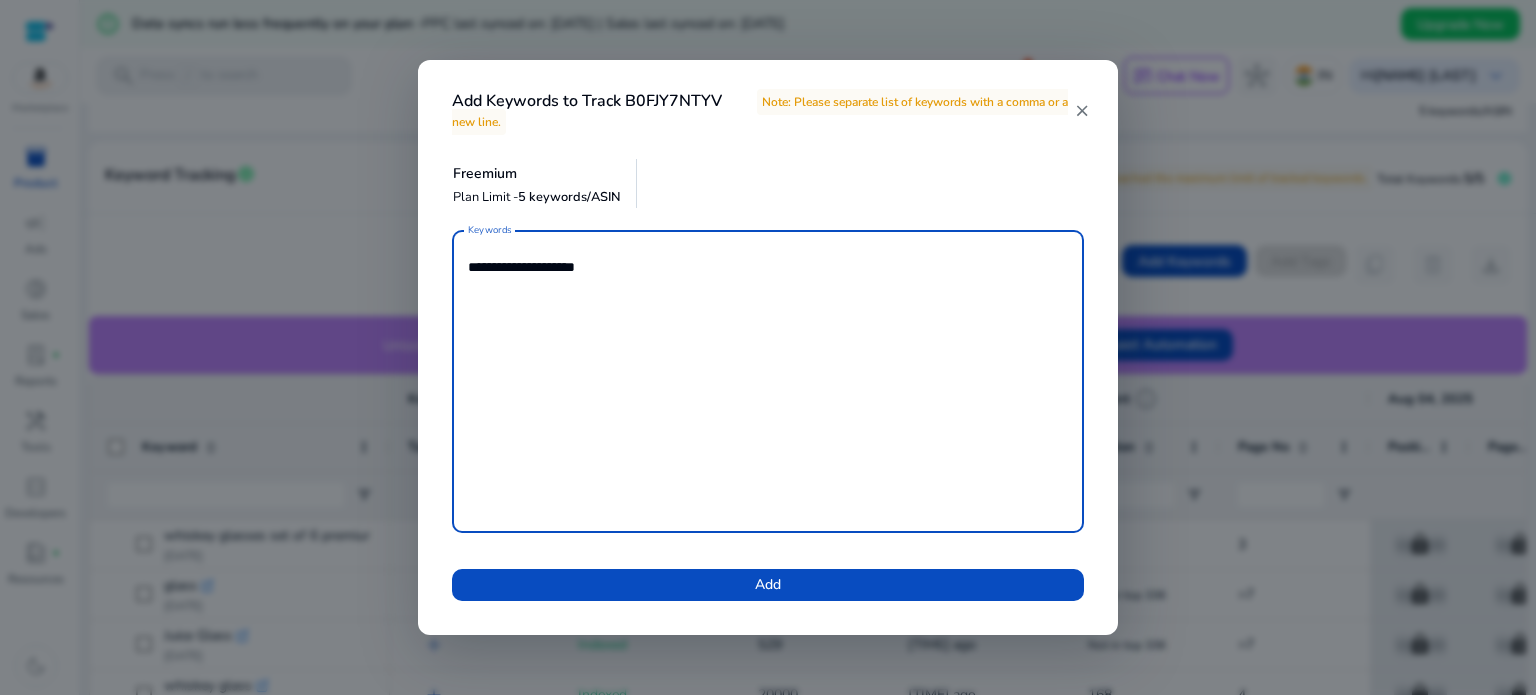 paste on "**********" 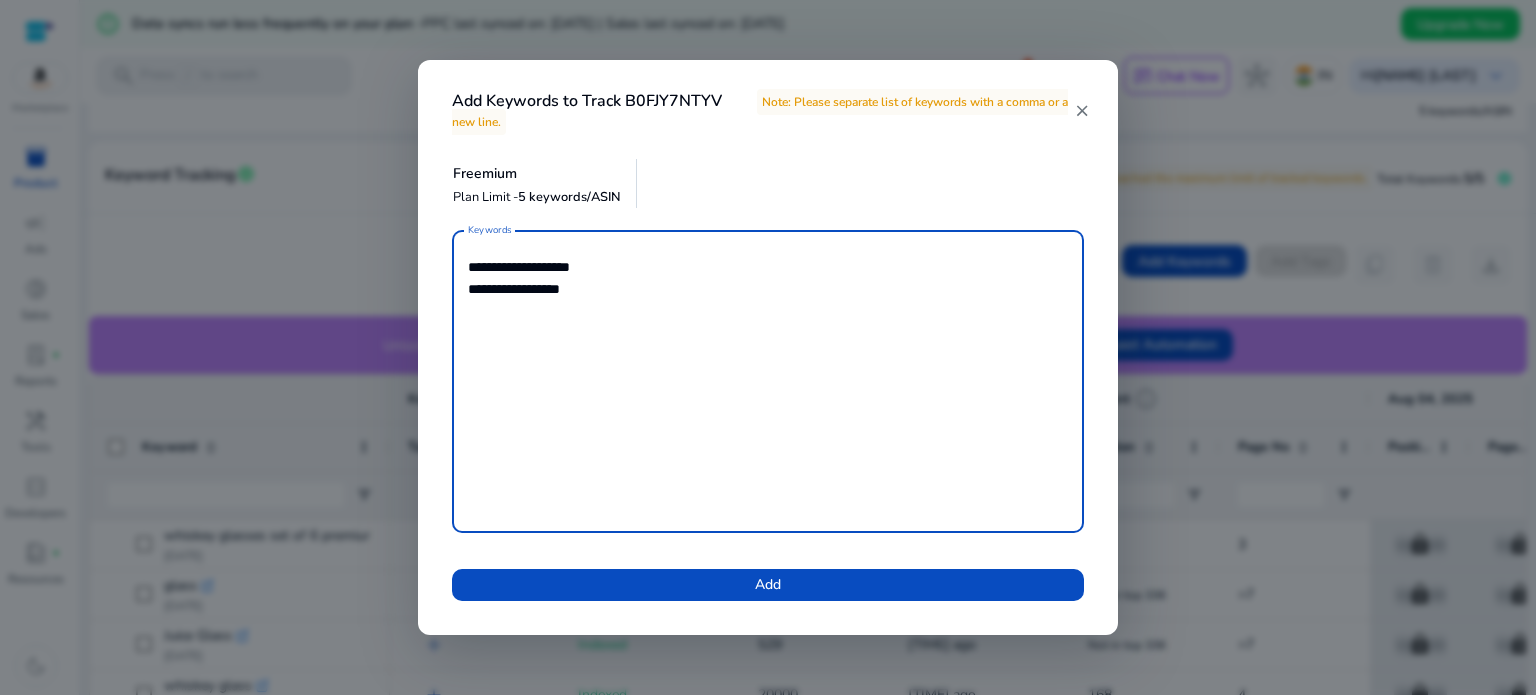 paste on "**********" 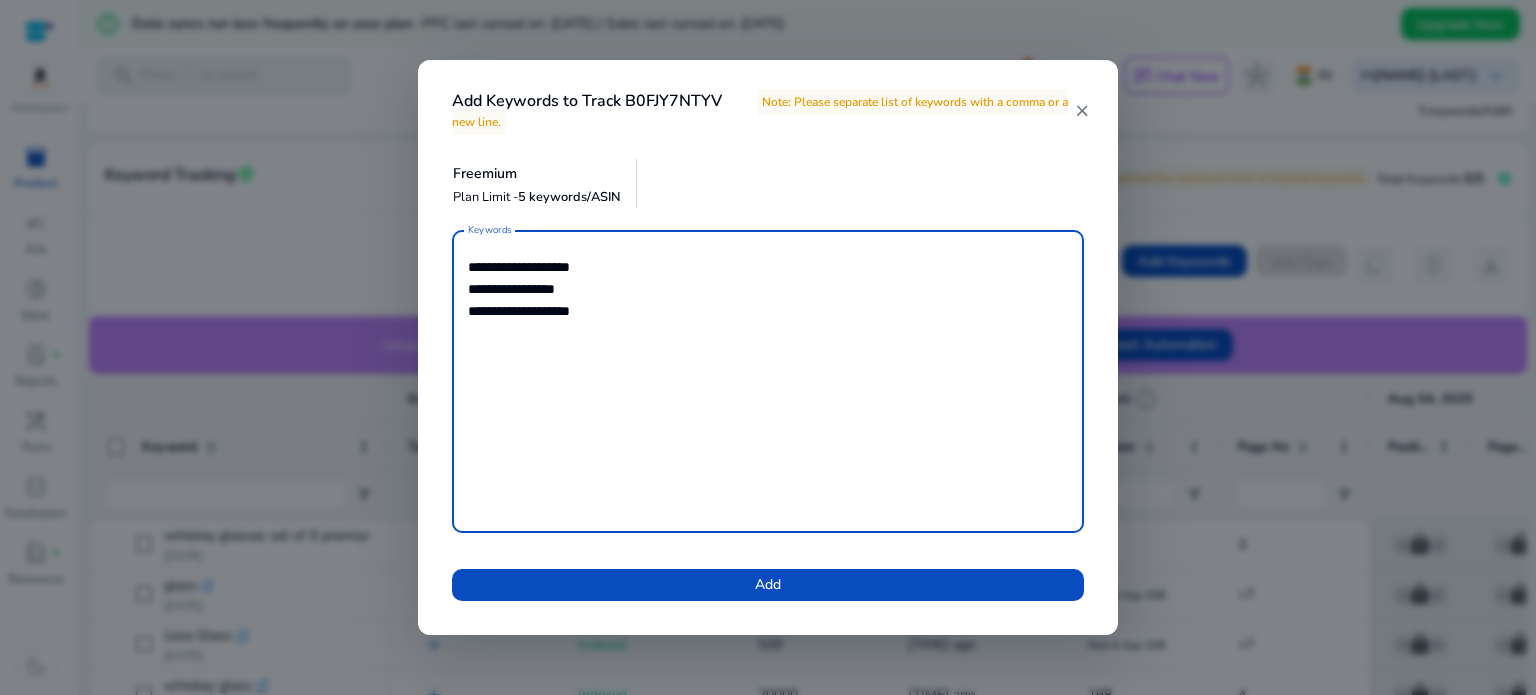 paste on "**********" 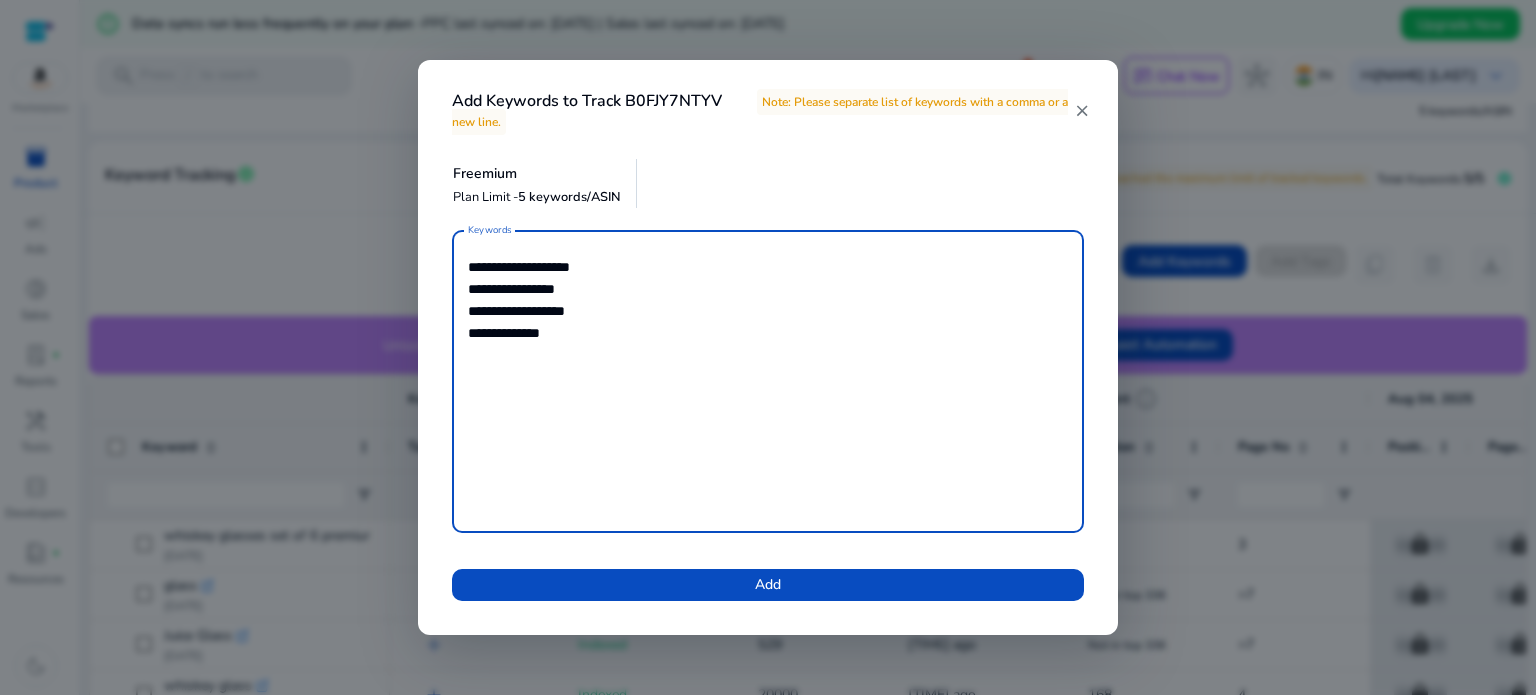 paste on "**********" 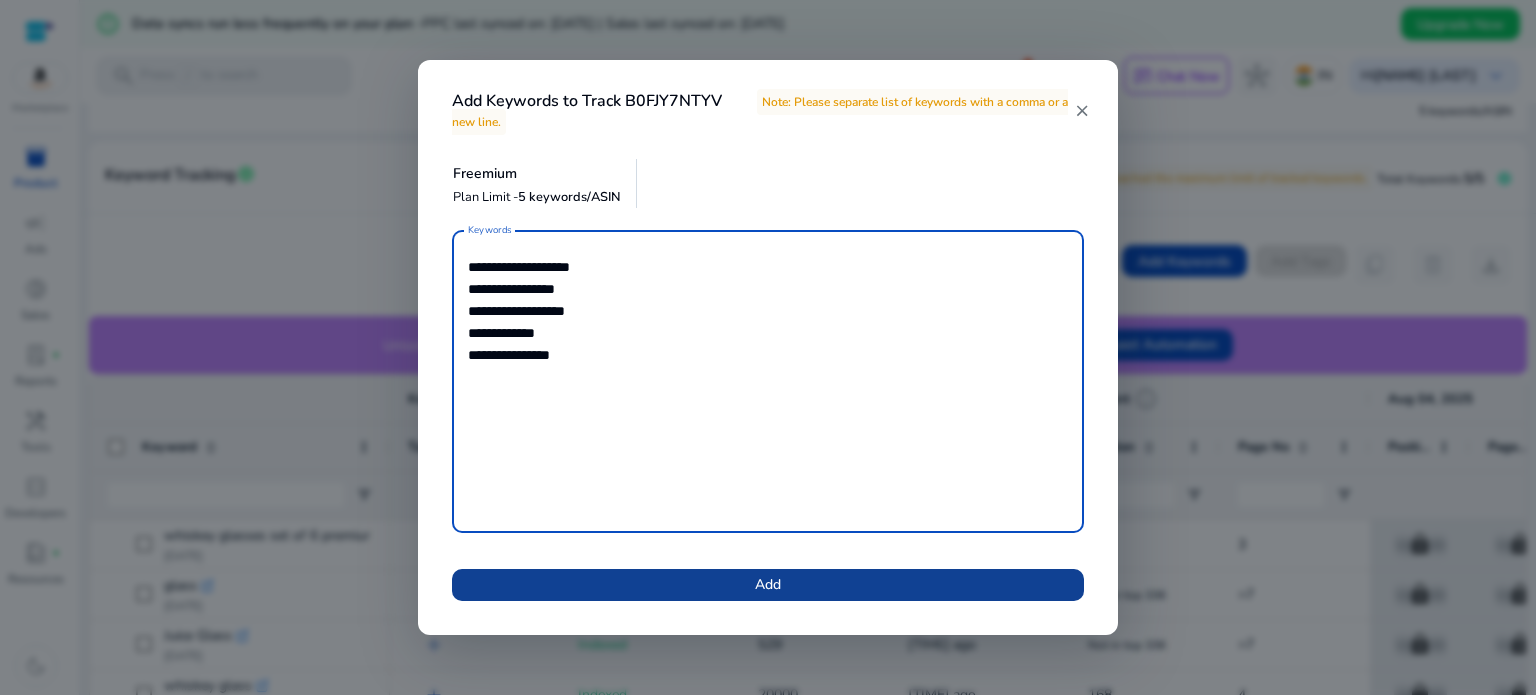 type on "**********" 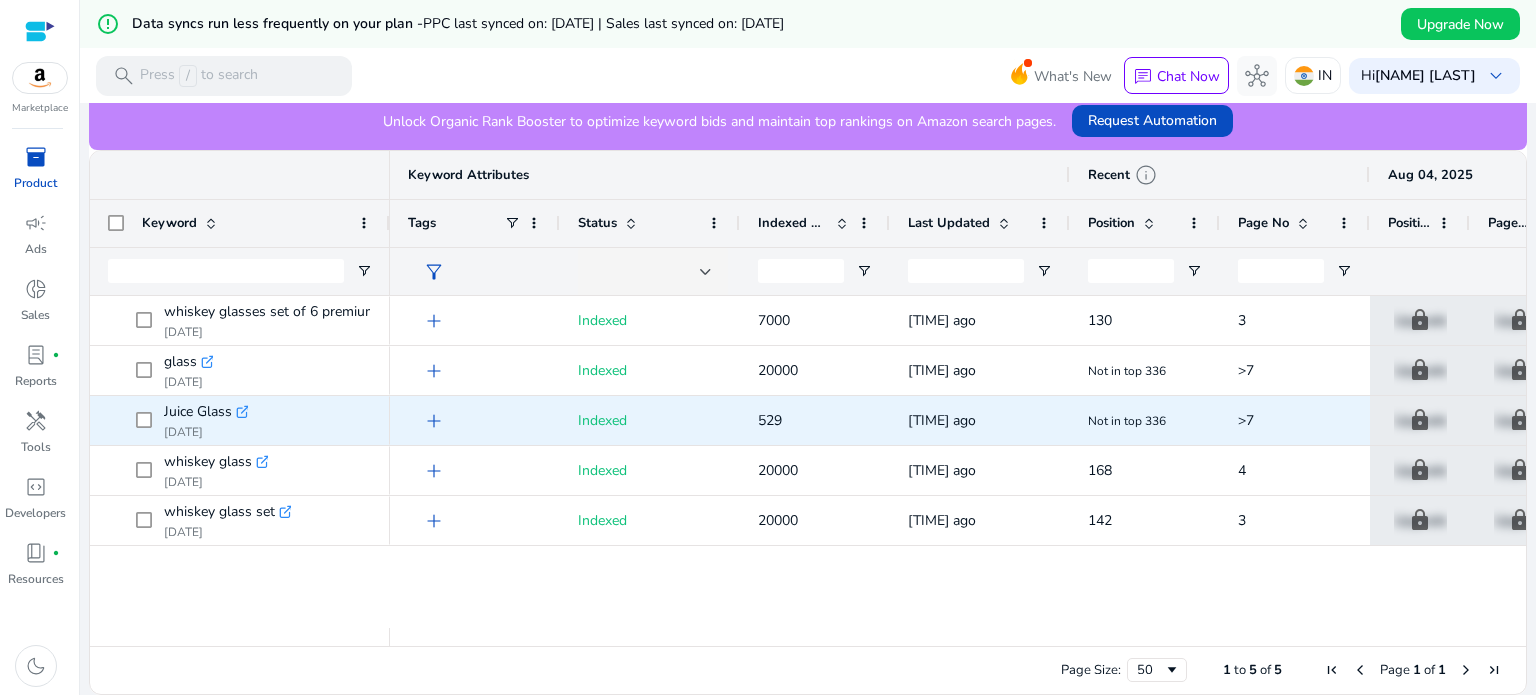 scroll, scrollTop: 522, scrollLeft: 0, axis: vertical 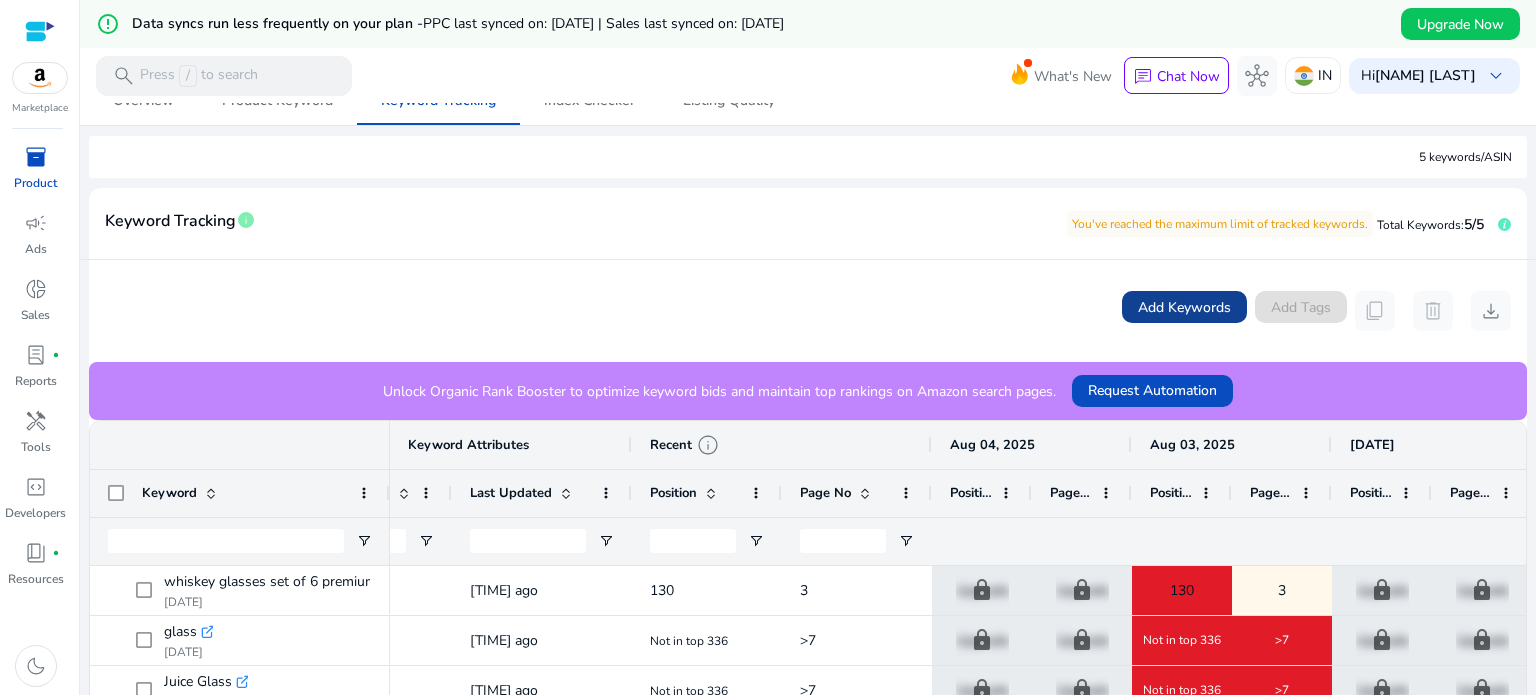 click on "Add Keywords" at bounding box center (1184, 307) 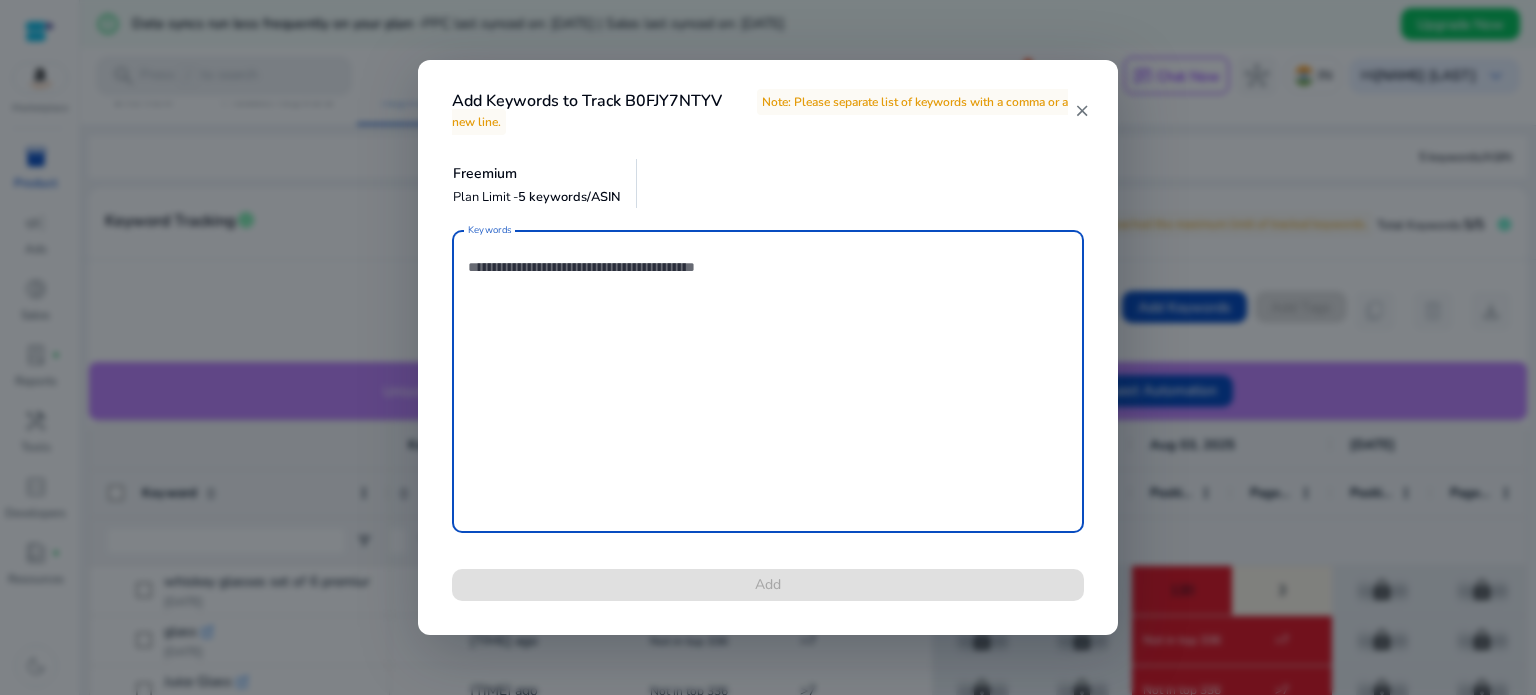 paste on "**********" 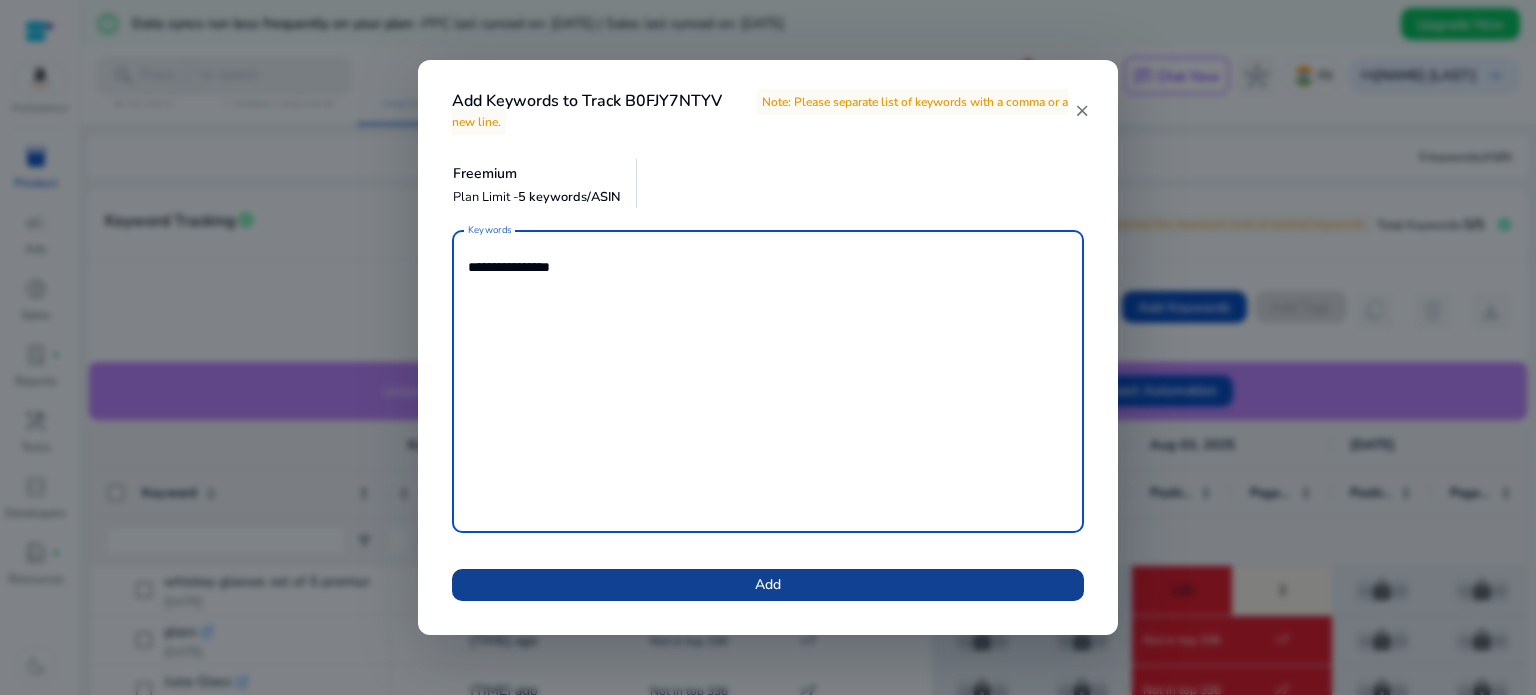 type on "**********" 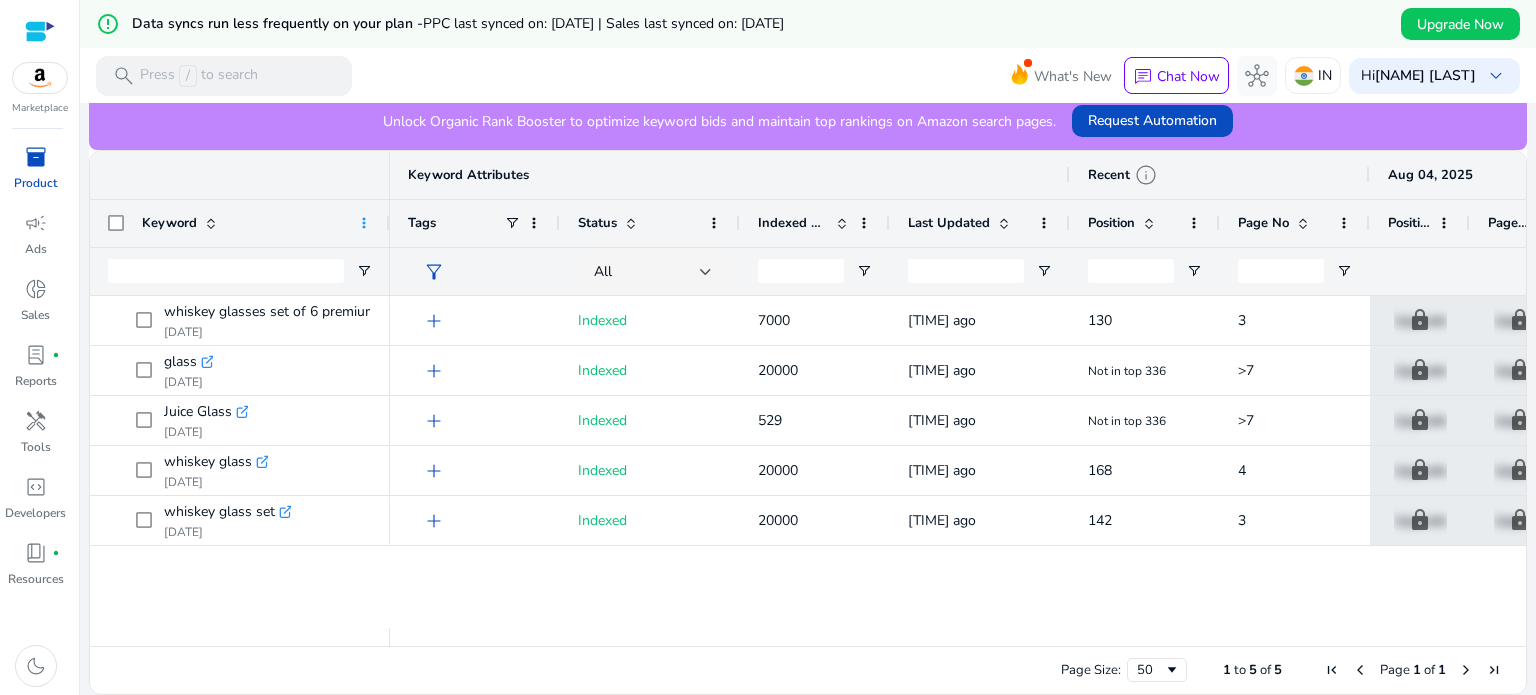 click at bounding box center [364, 223] 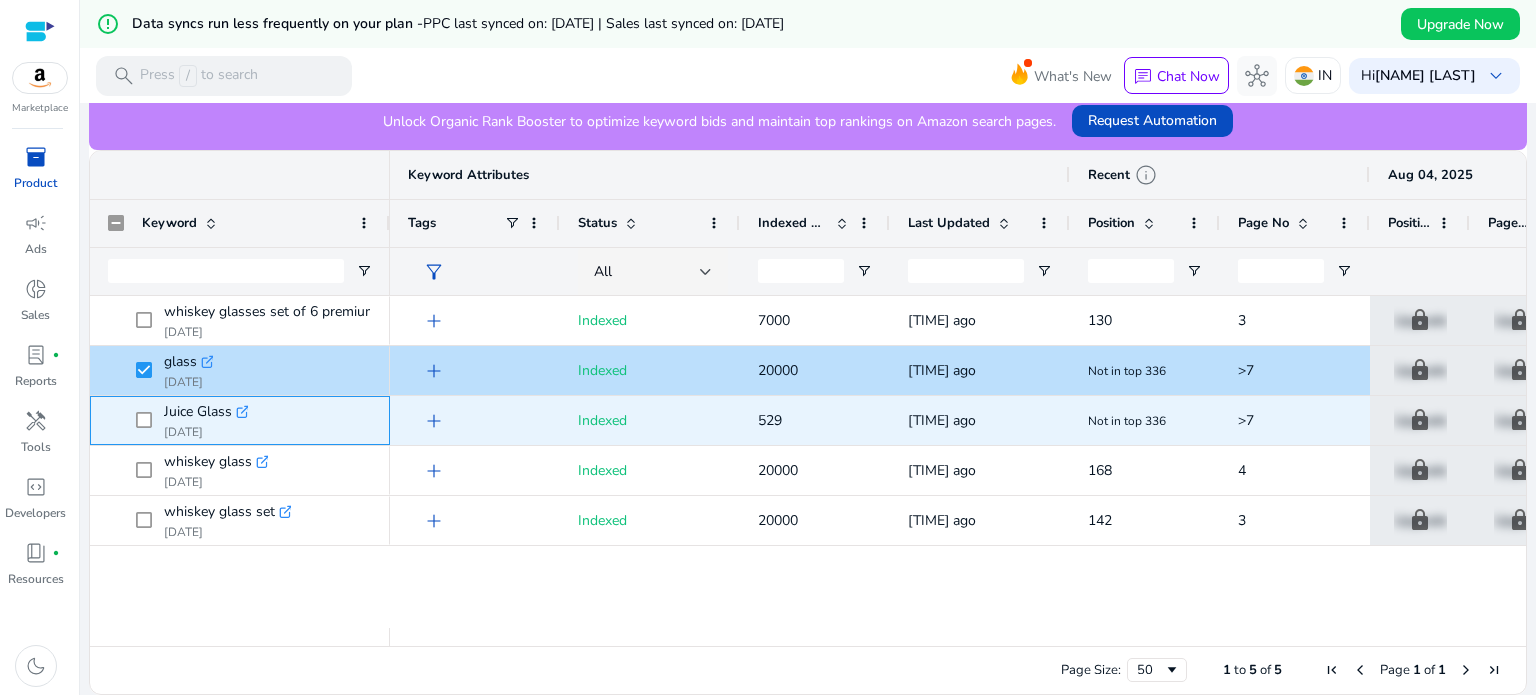 click at bounding box center [150, 420] 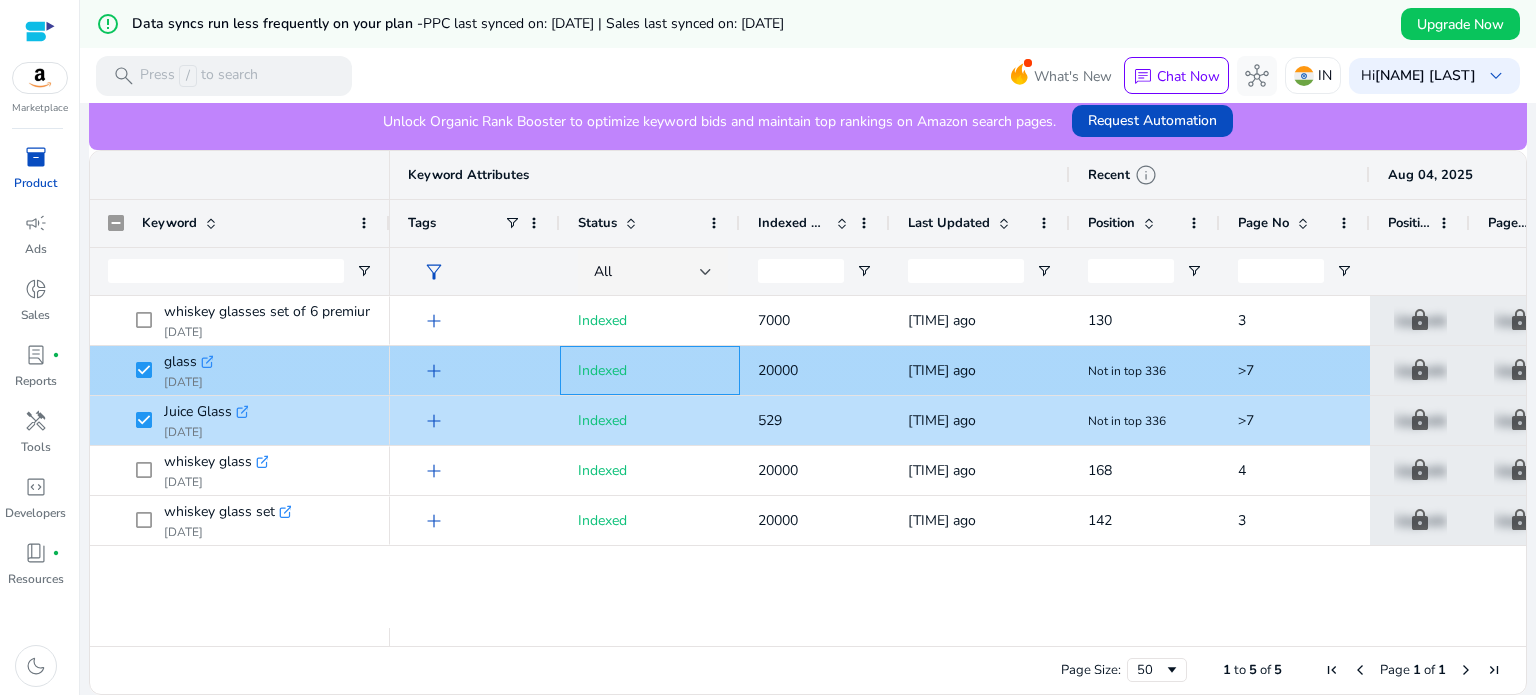 click on "Indexed" at bounding box center [602, 370] 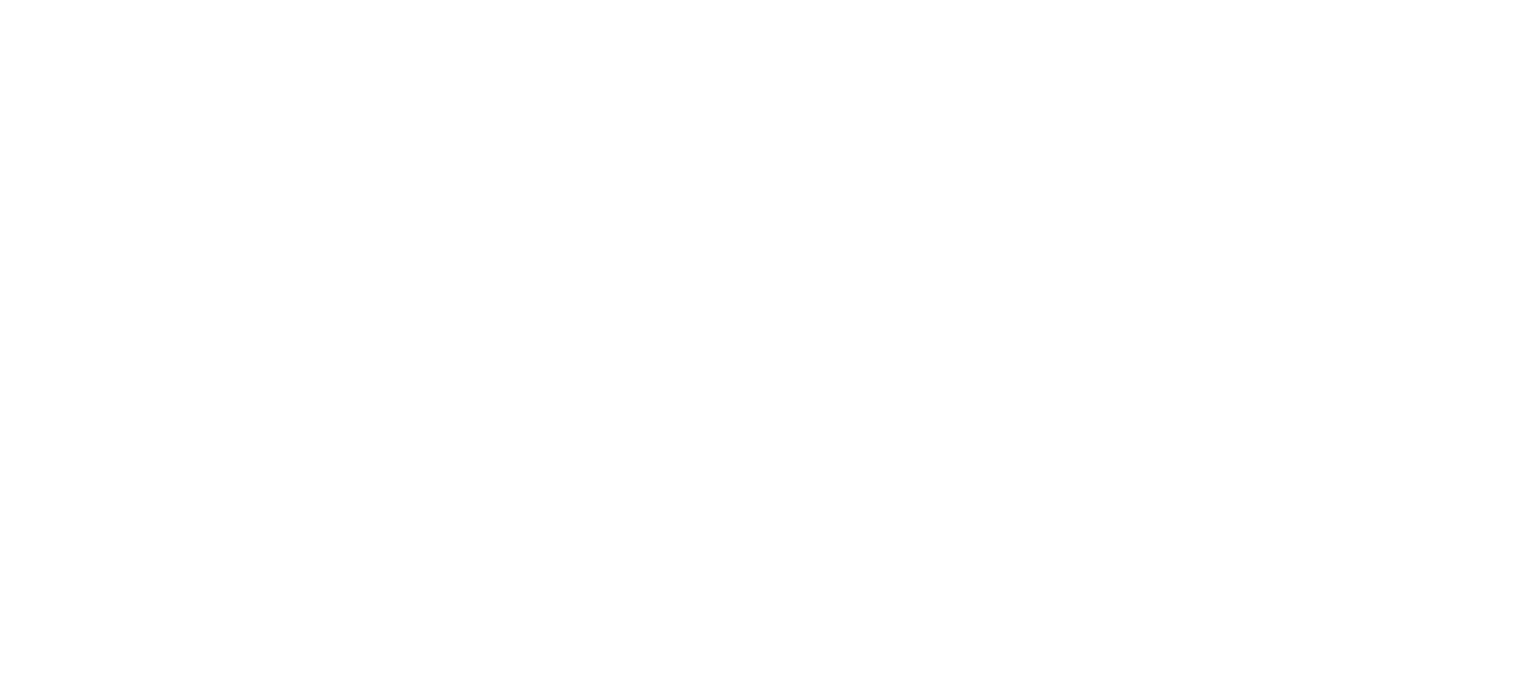 scroll, scrollTop: 0, scrollLeft: 0, axis: both 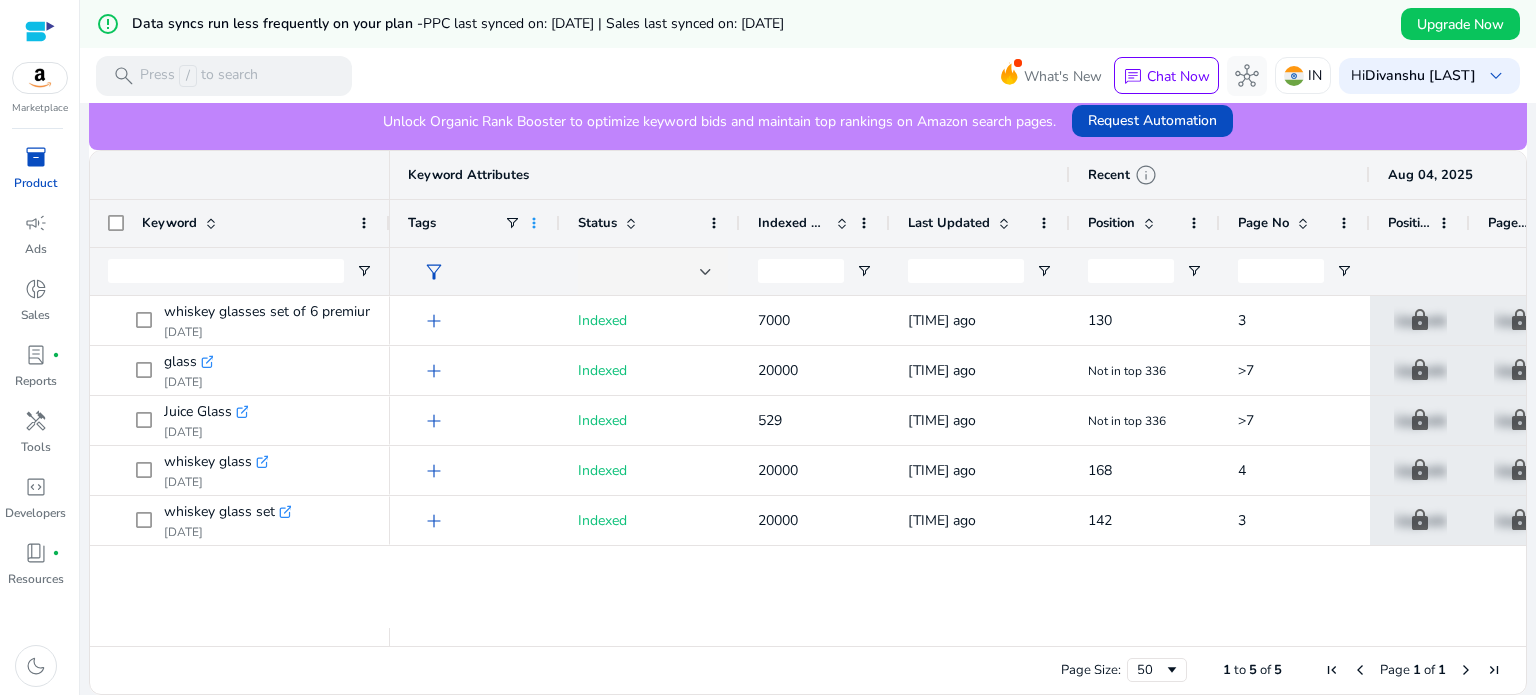 click at bounding box center (534, 223) 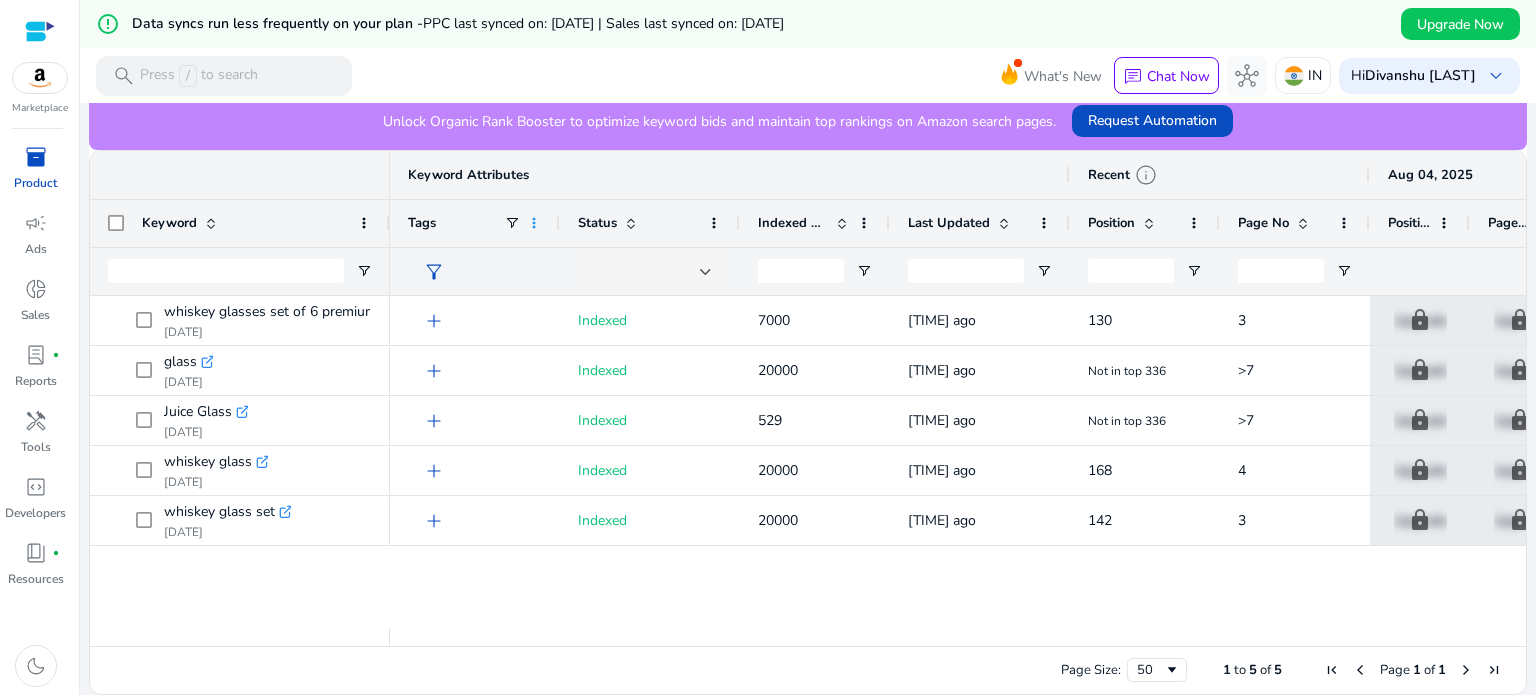 click at bounding box center (534, 223) 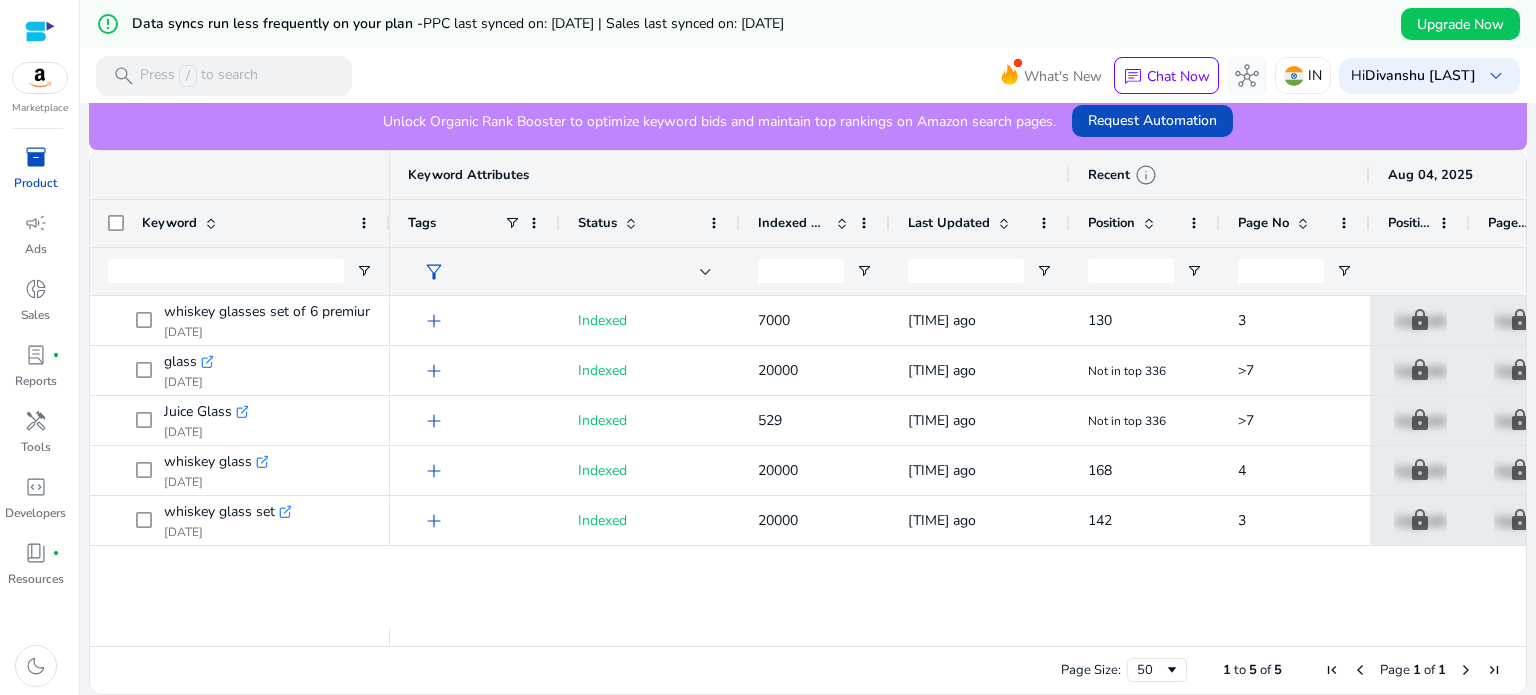 click on "Keyword" at bounding box center [257, 223] 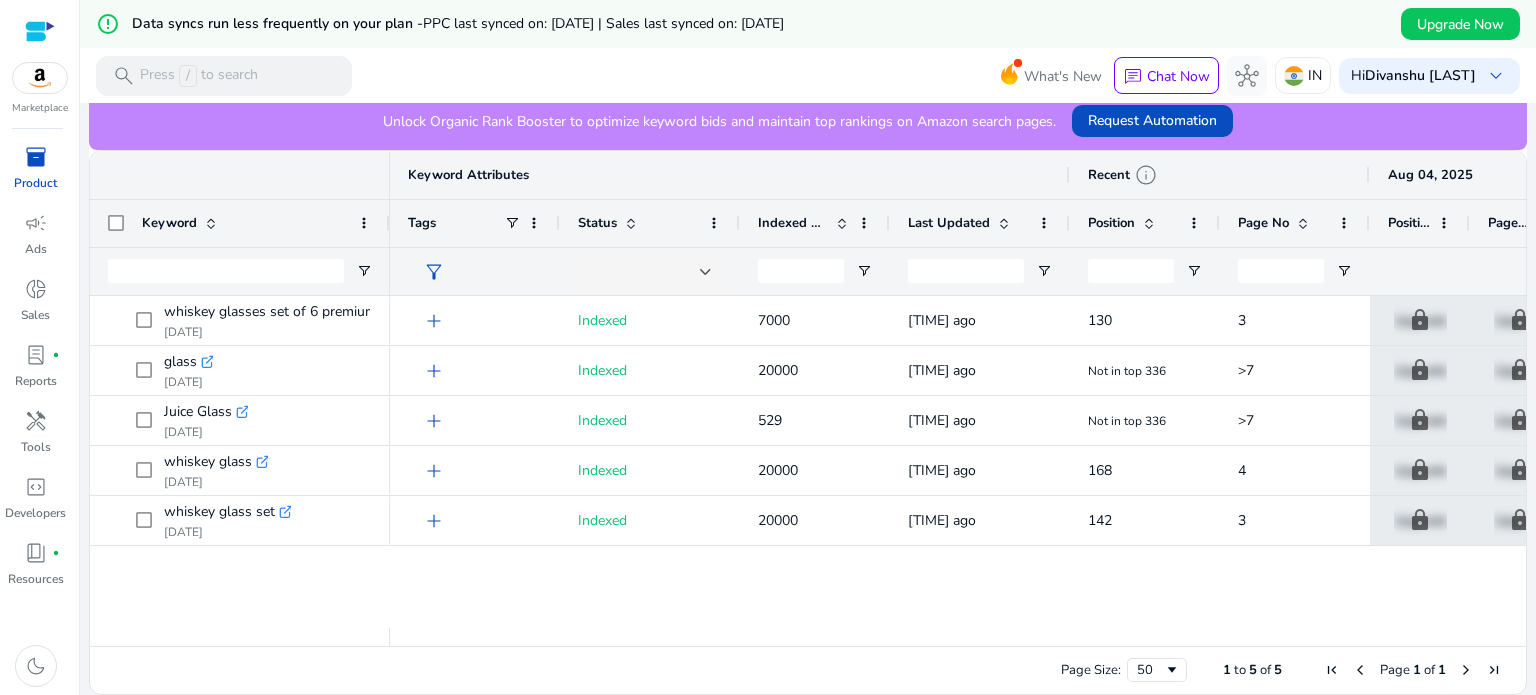 click on "Keyword" at bounding box center [240, 223] 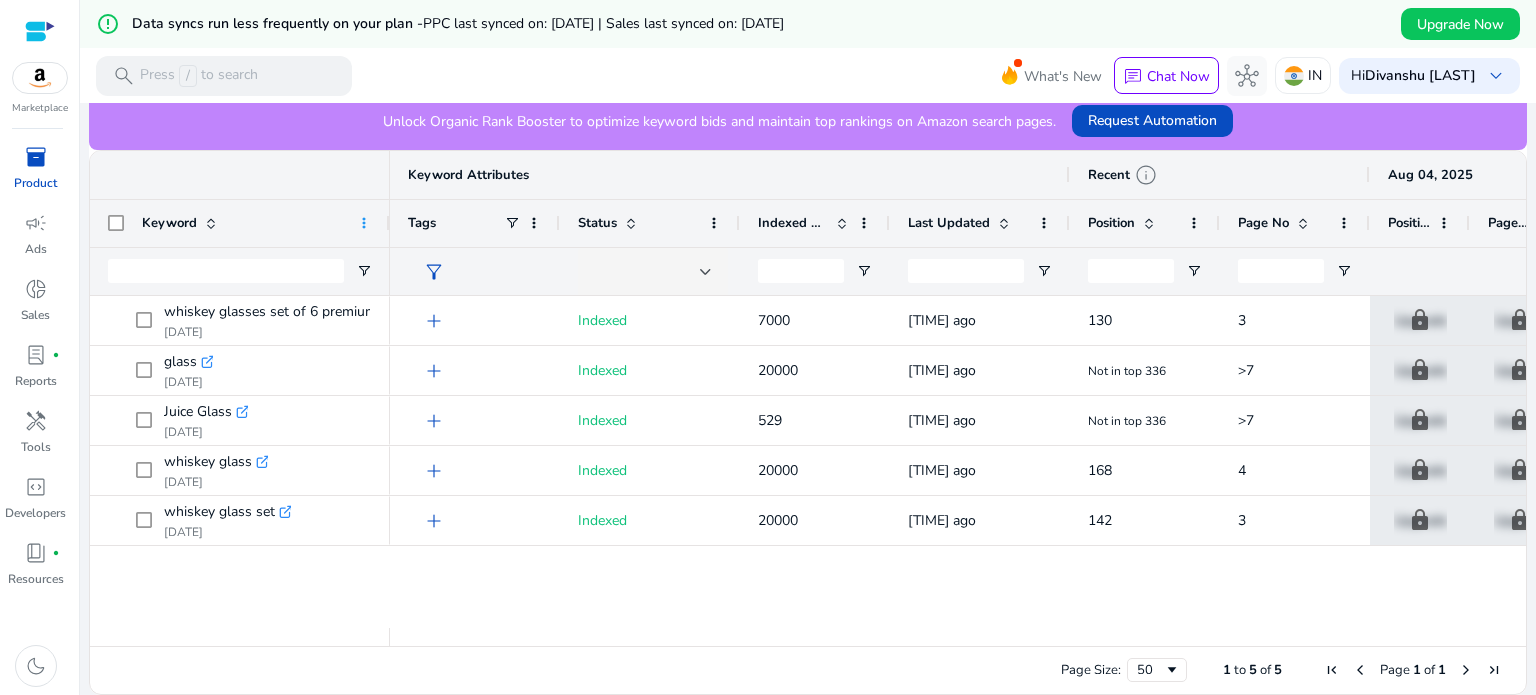 click at bounding box center (364, 223) 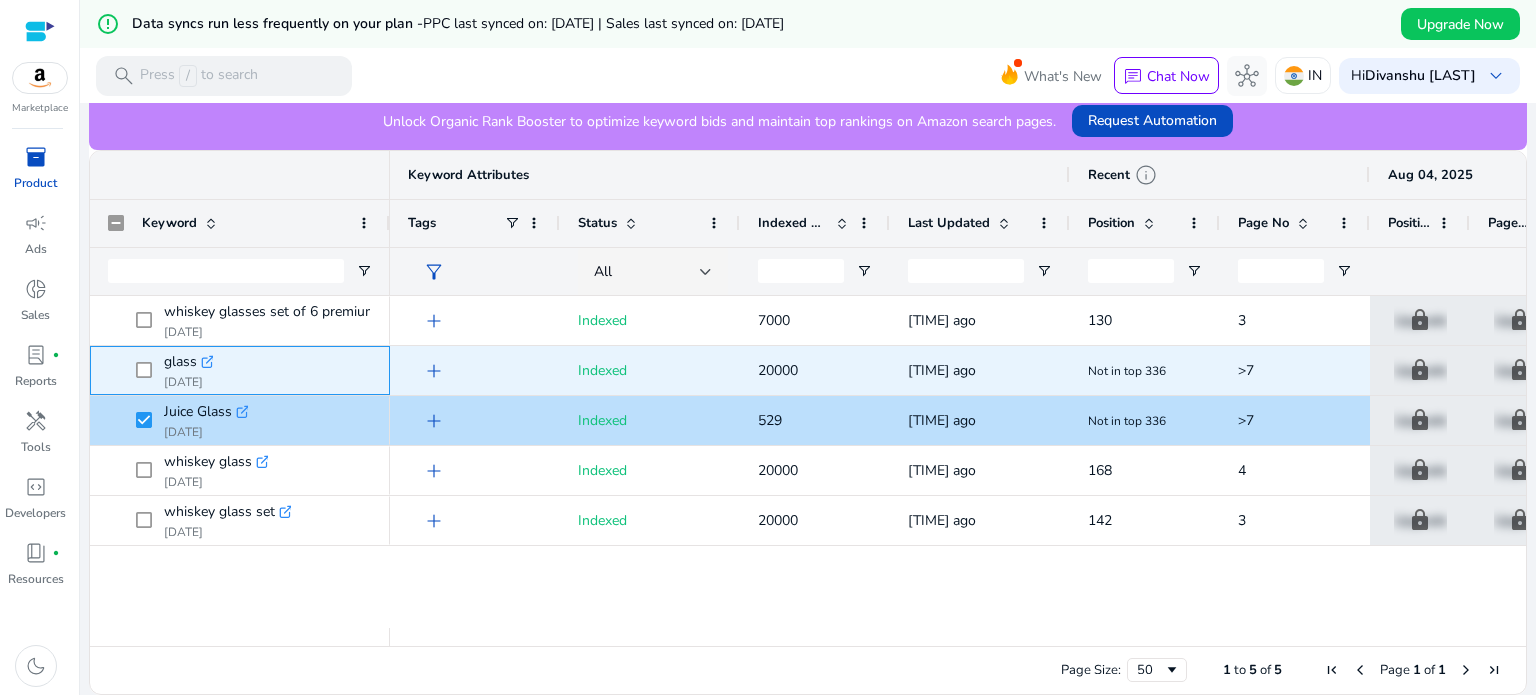 click at bounding box center [150, 370] 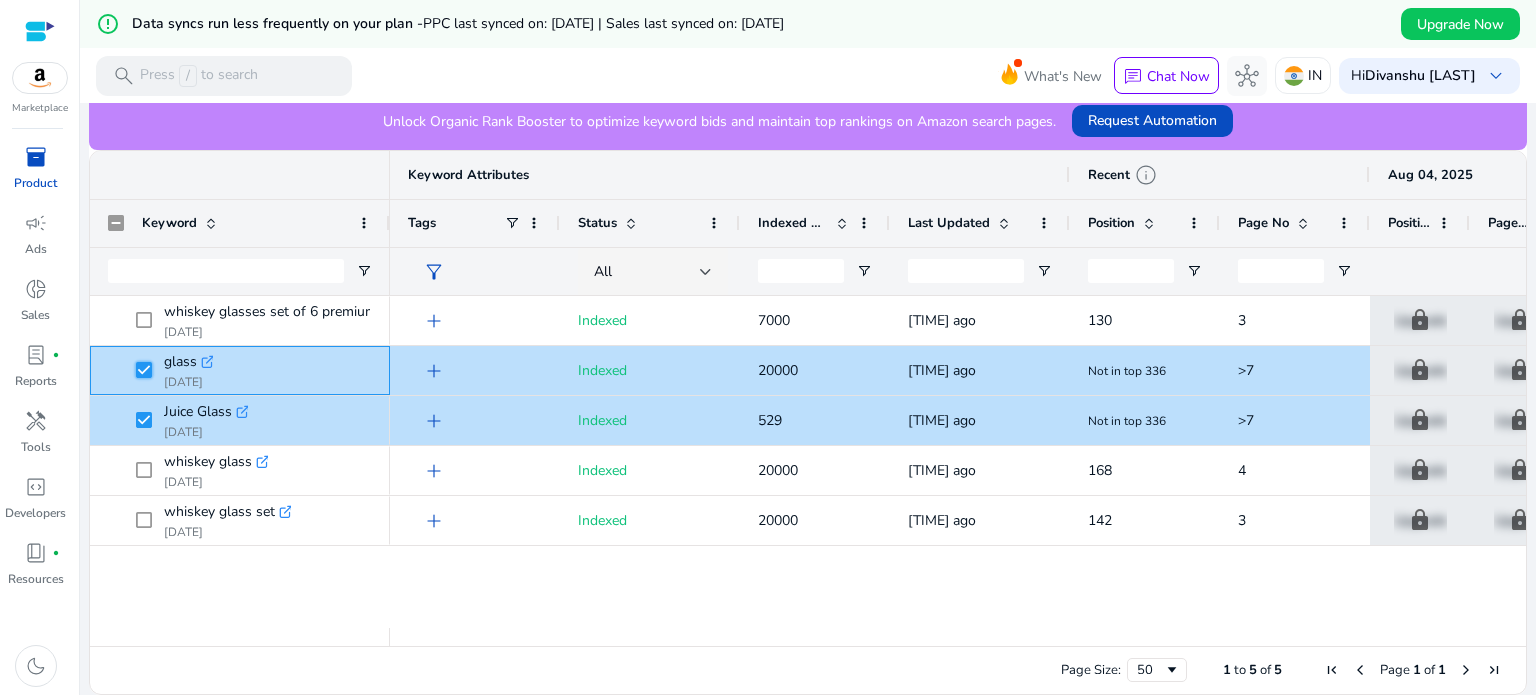 scroll, scrollTop: 0, scrollLeft: 42, axis: horizontal 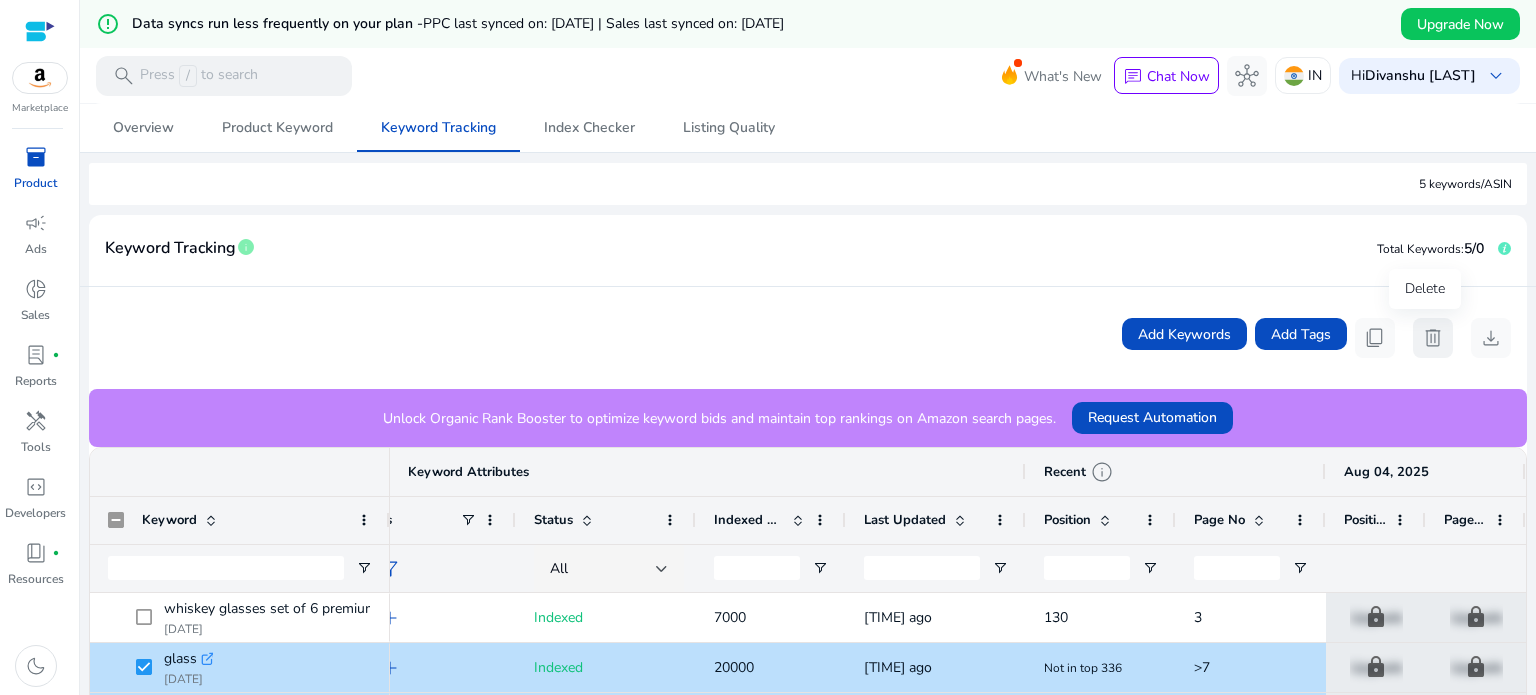 click on "delete" at bounding box center (1433, 338) 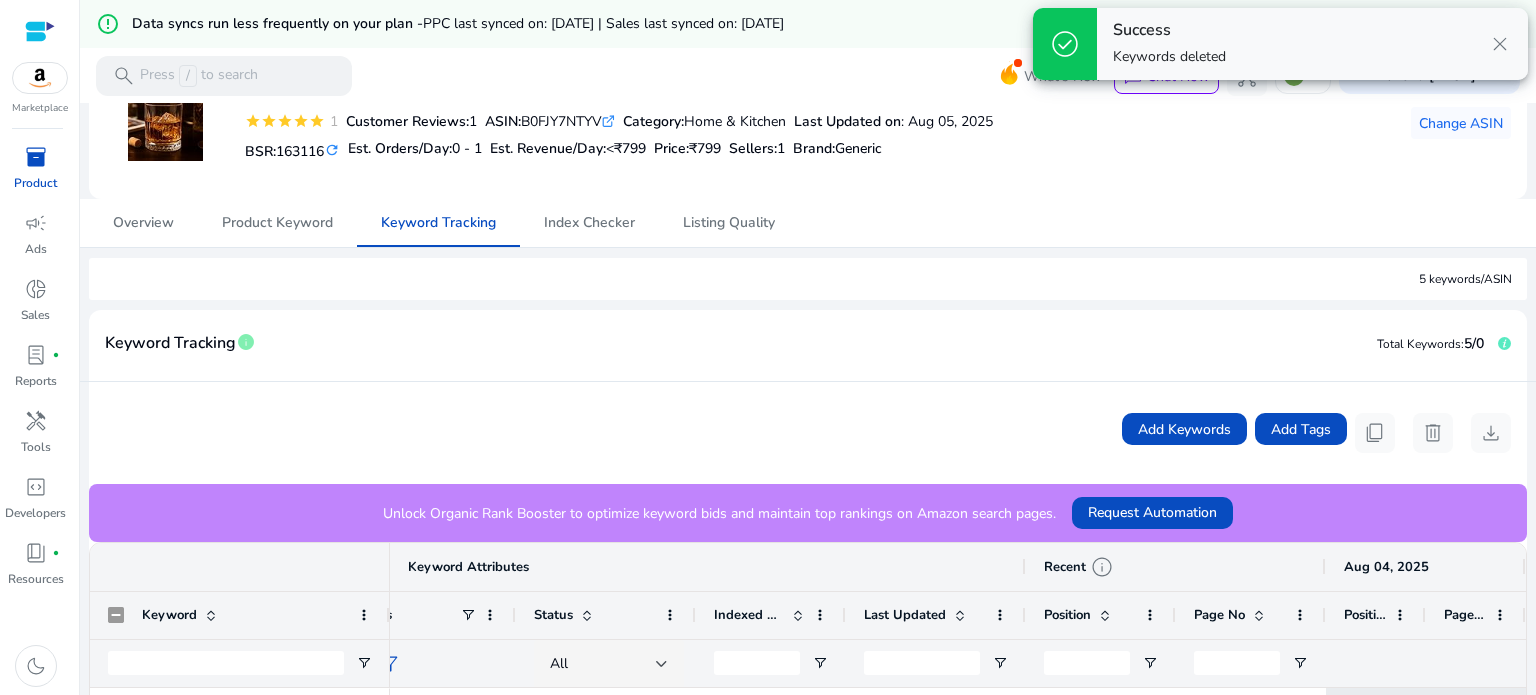 click on "Keyword Tracking  info  Total Keywords:  5/0" at bounding box center (808, 354) 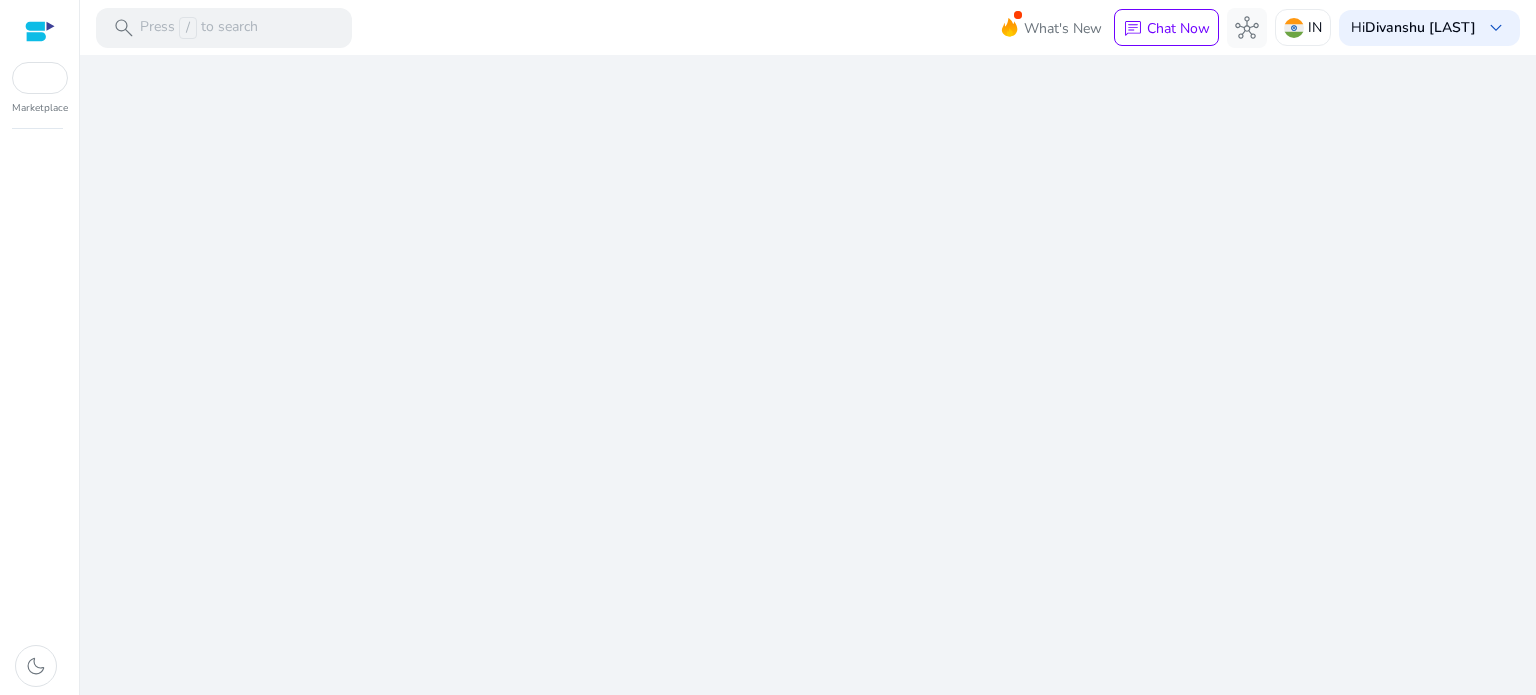 scroll, scrollTop: 0, scrollLeft: 0, axis: both 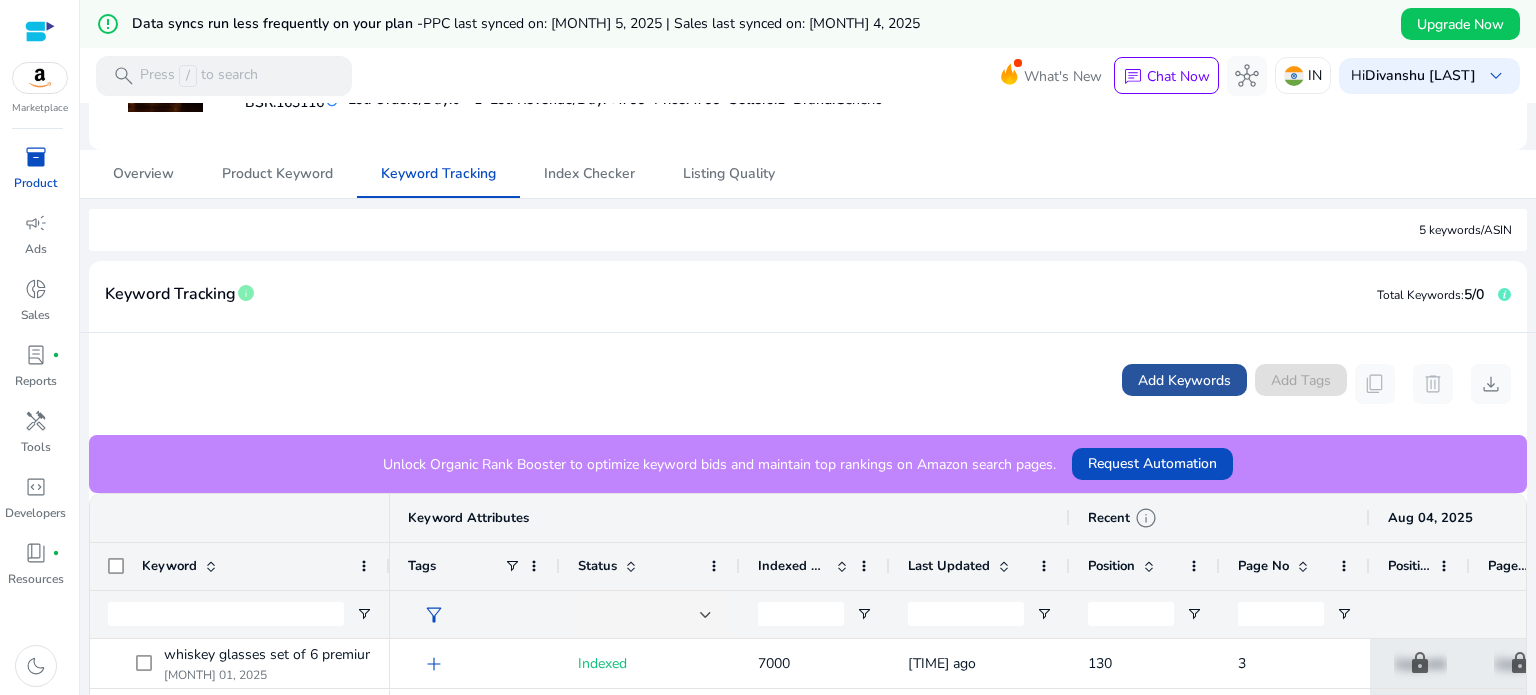 click on "Add Keywords" at bounding box center (1184, 380) 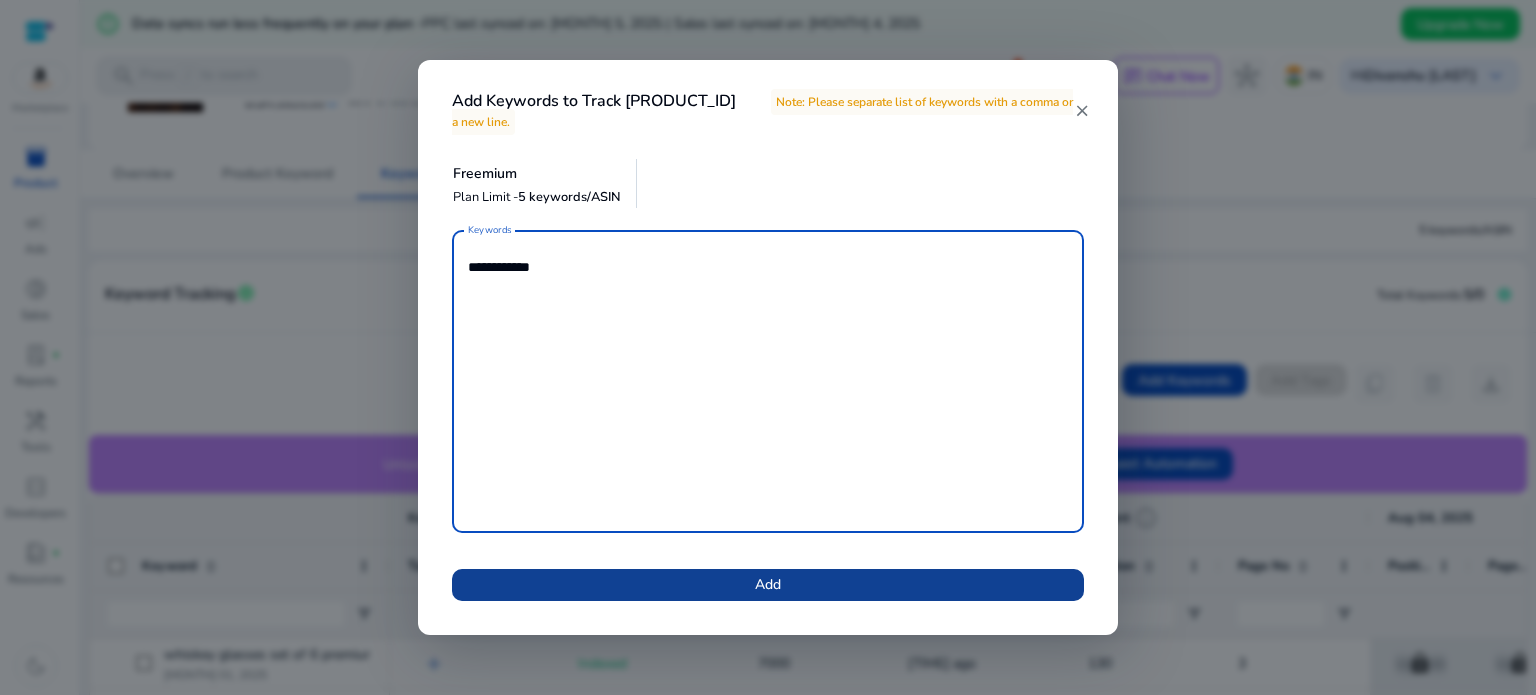 type on "**********" 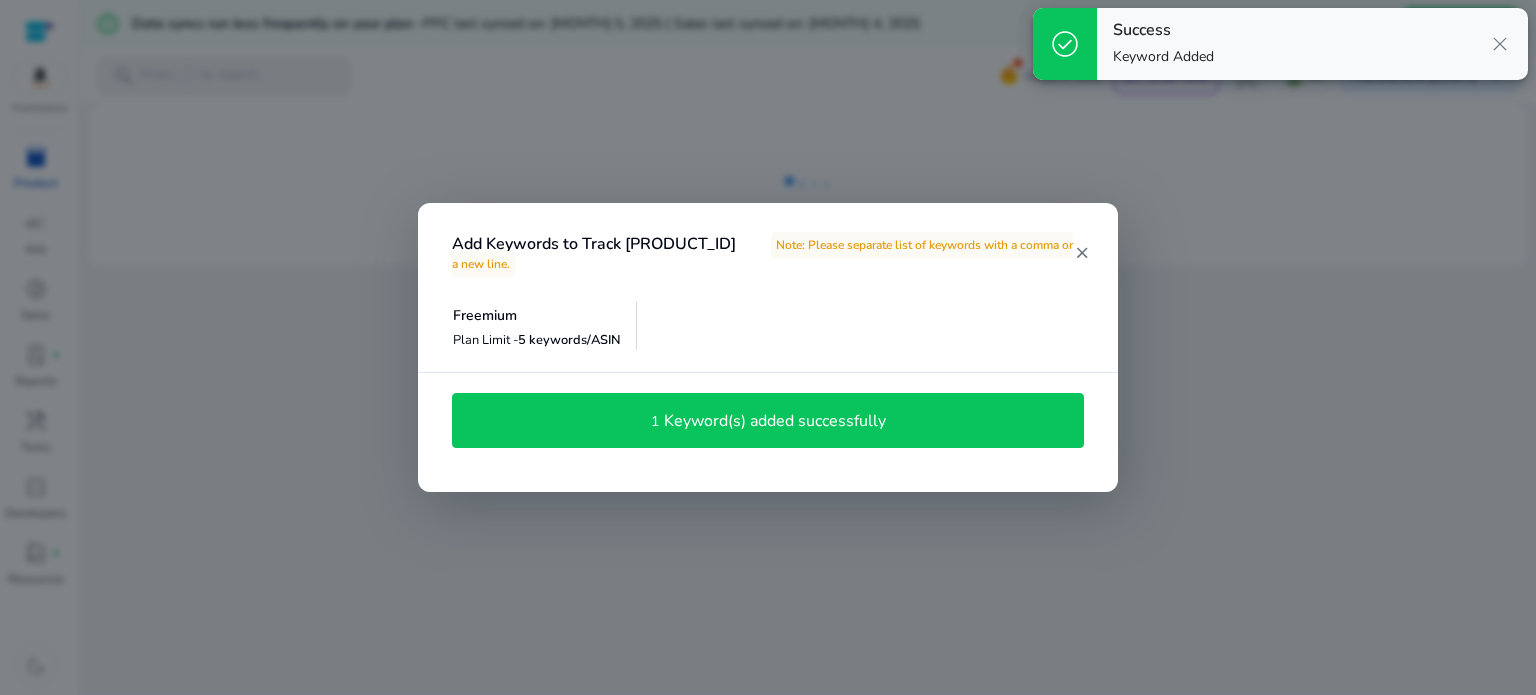 click on "close" at bounding box center (1082, 253) 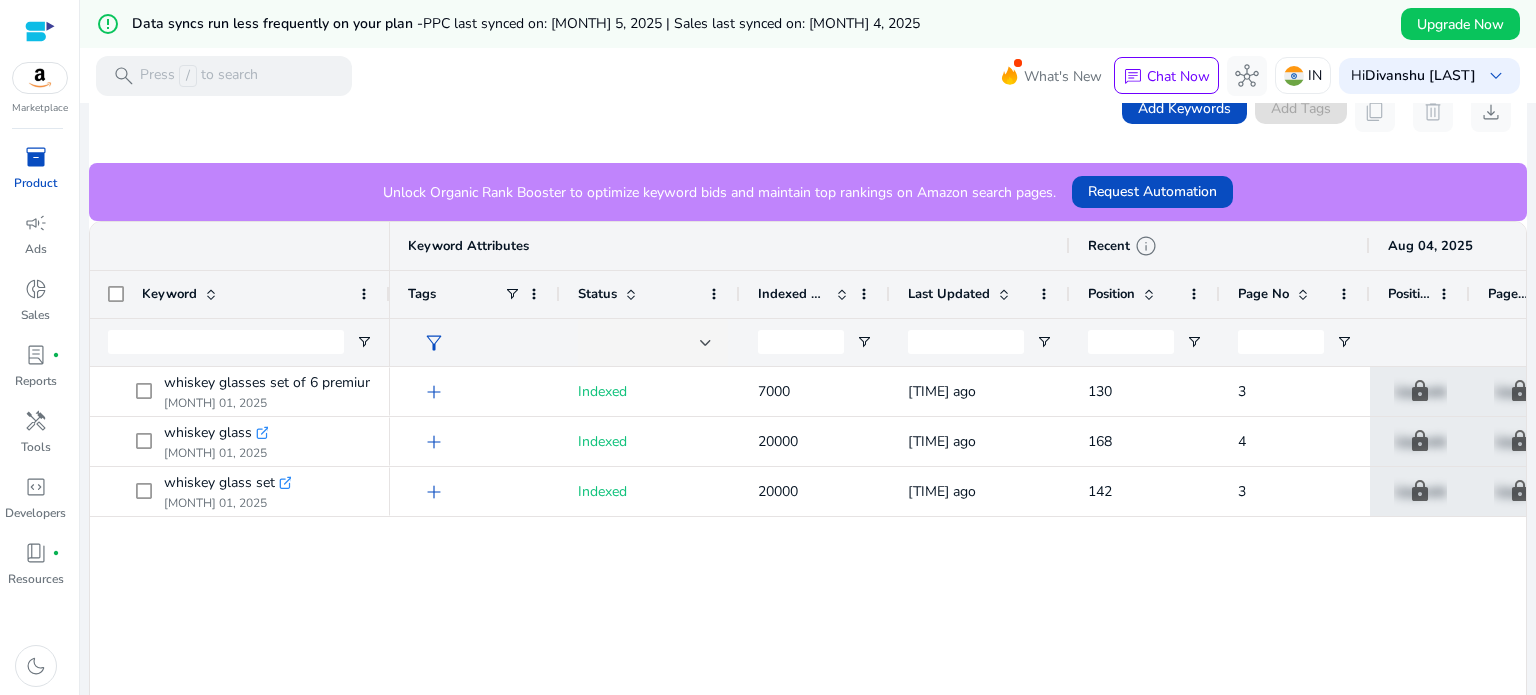 scroll, scrollTop: 307, scrollLeft: 0, axis: vertical 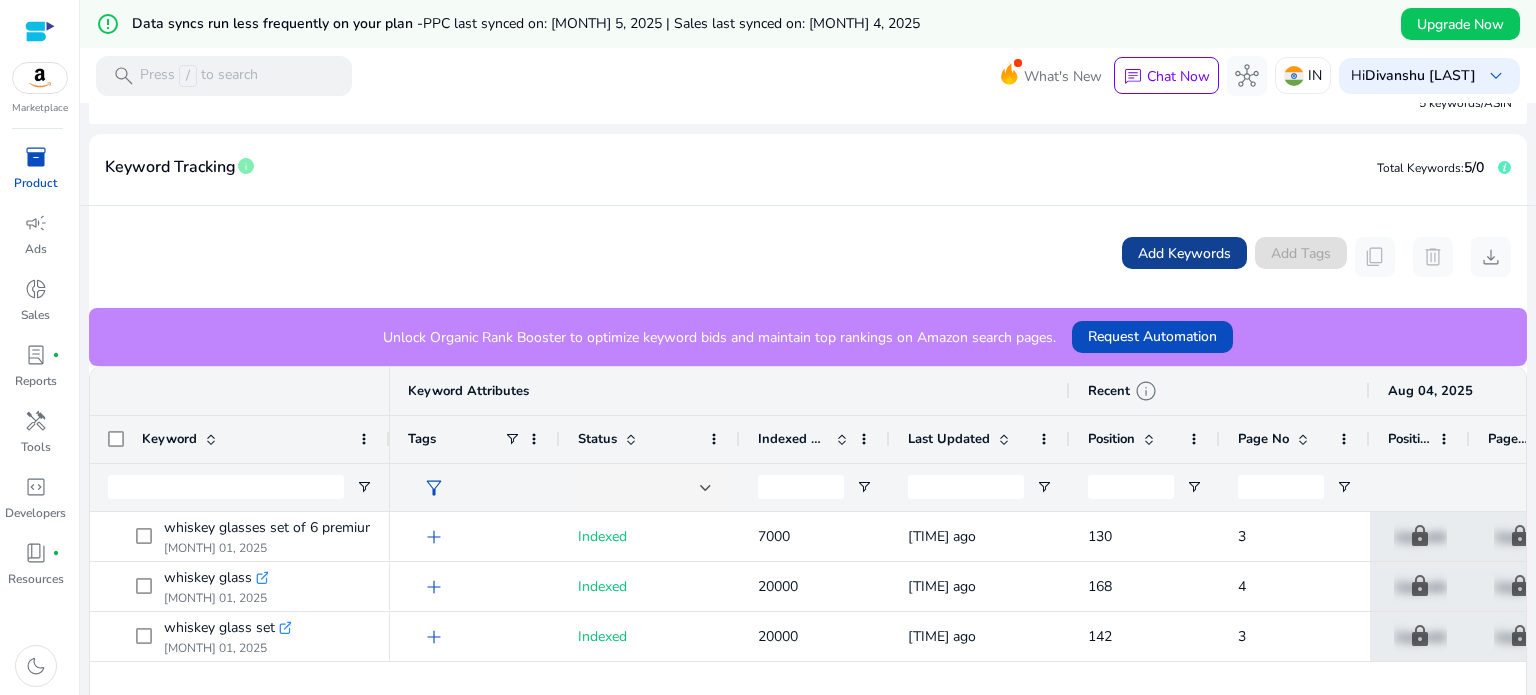 click at bounding box center (1184, 253) 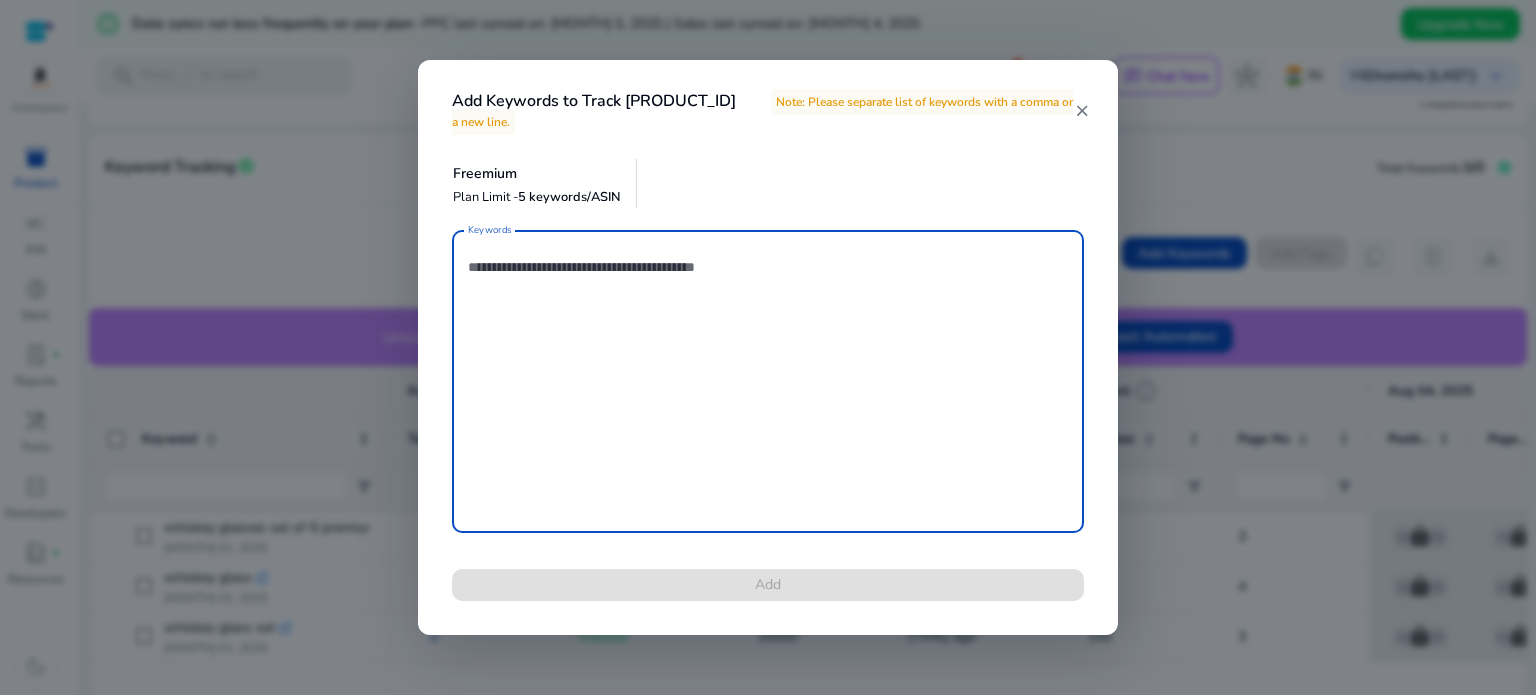 paste on "**********" 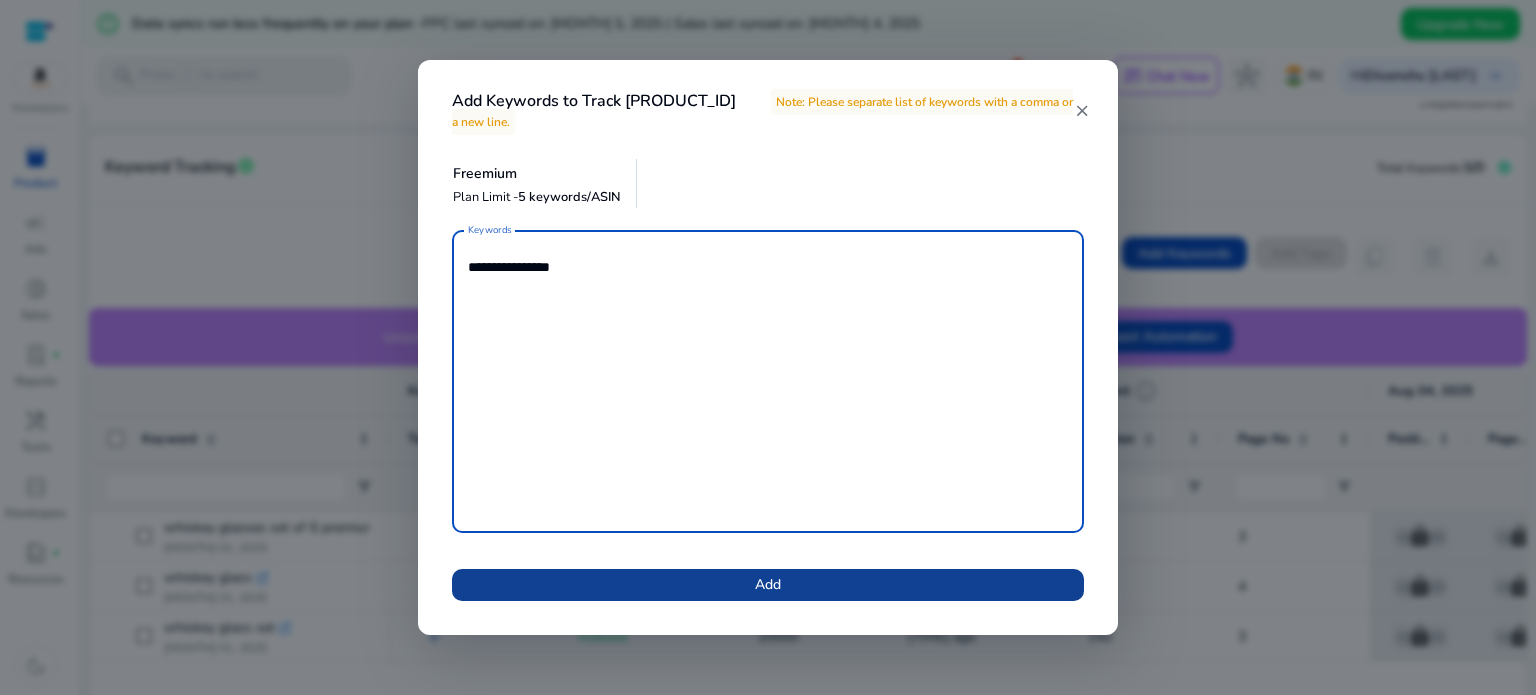 type on "**********" 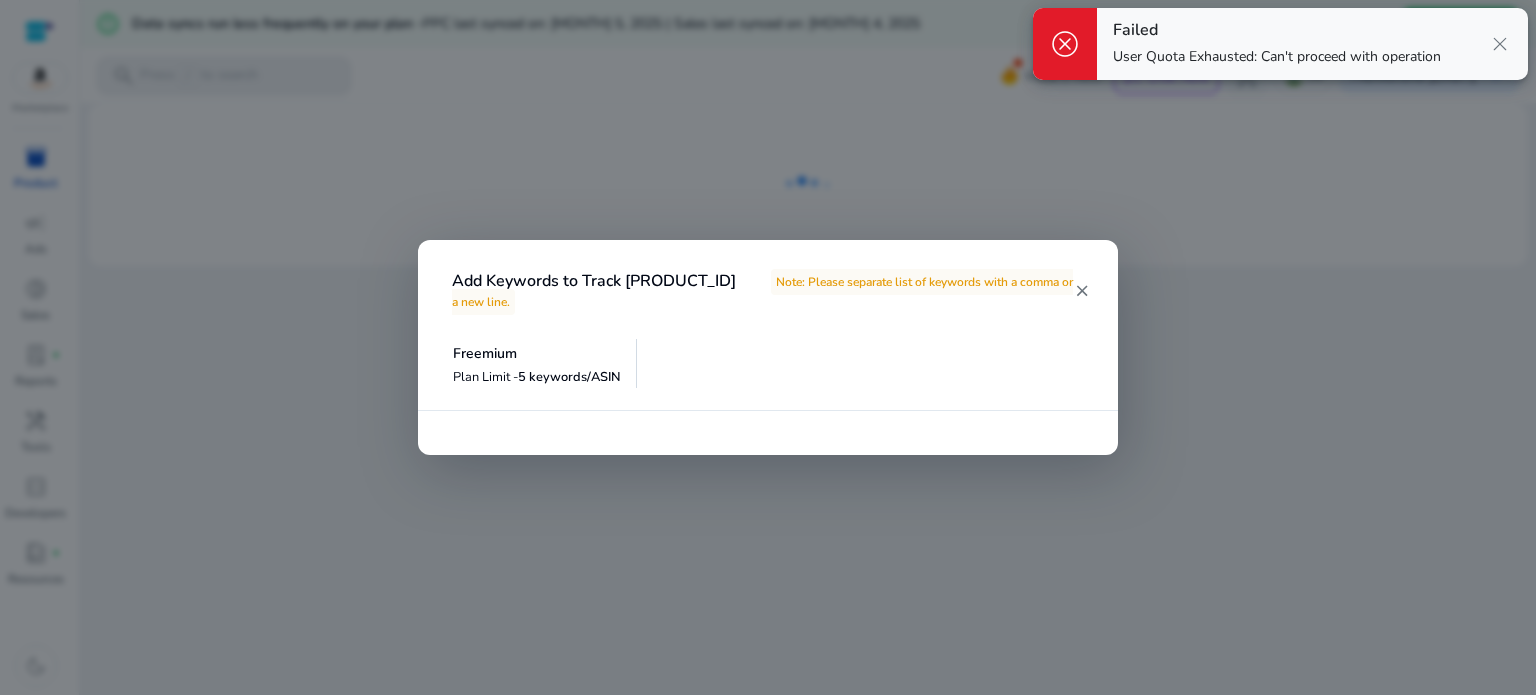 scroll, scrollTop: 0, scrollLeft: 0, axis: both 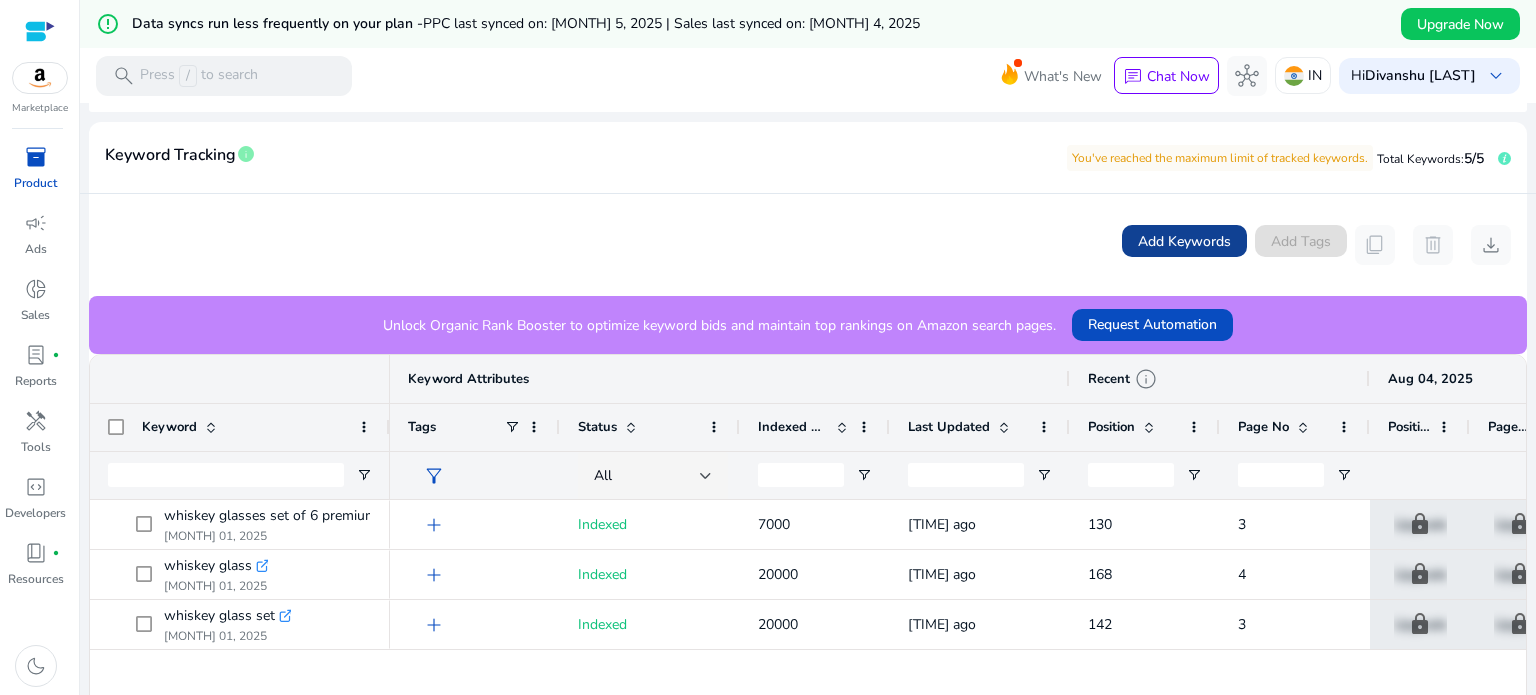 click on "Add Keywords" at bounding box center (1184, 241) 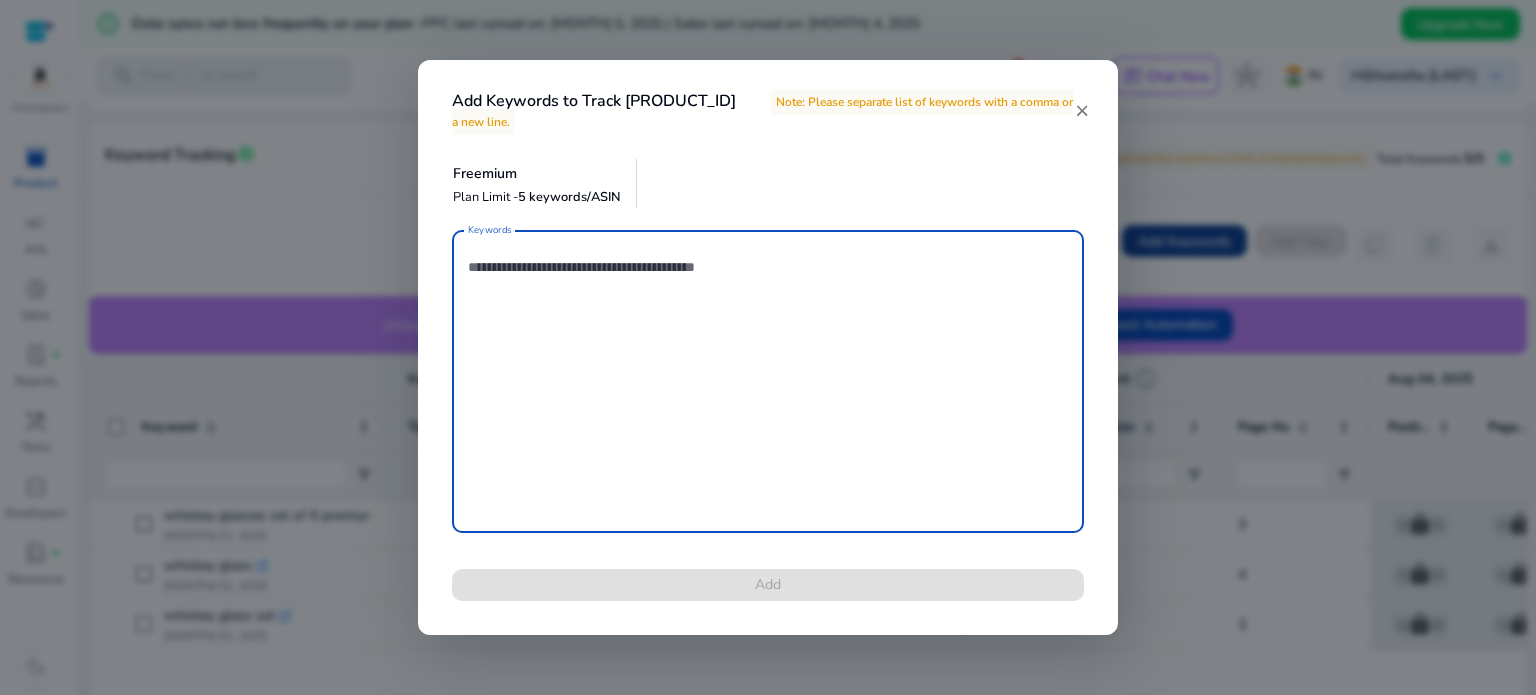 paste on "**********" 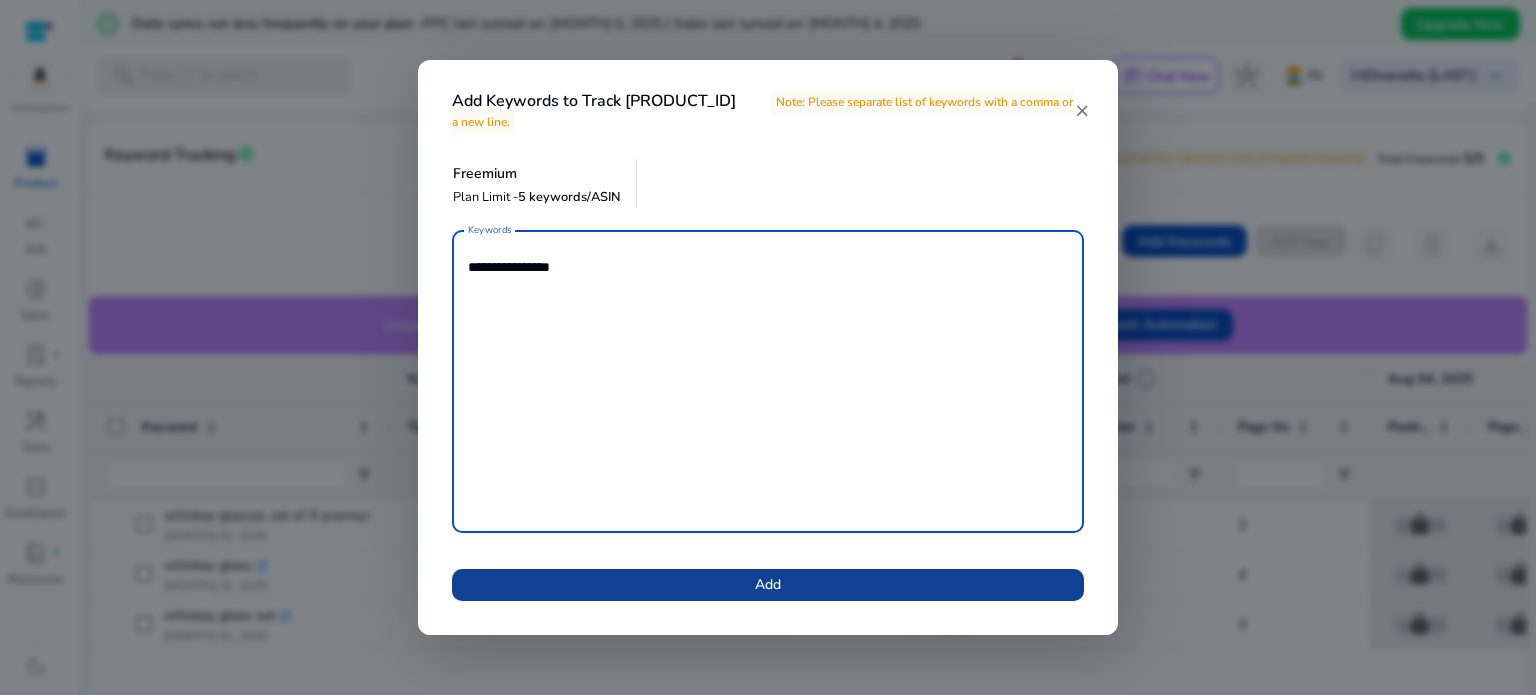 type on "**********" 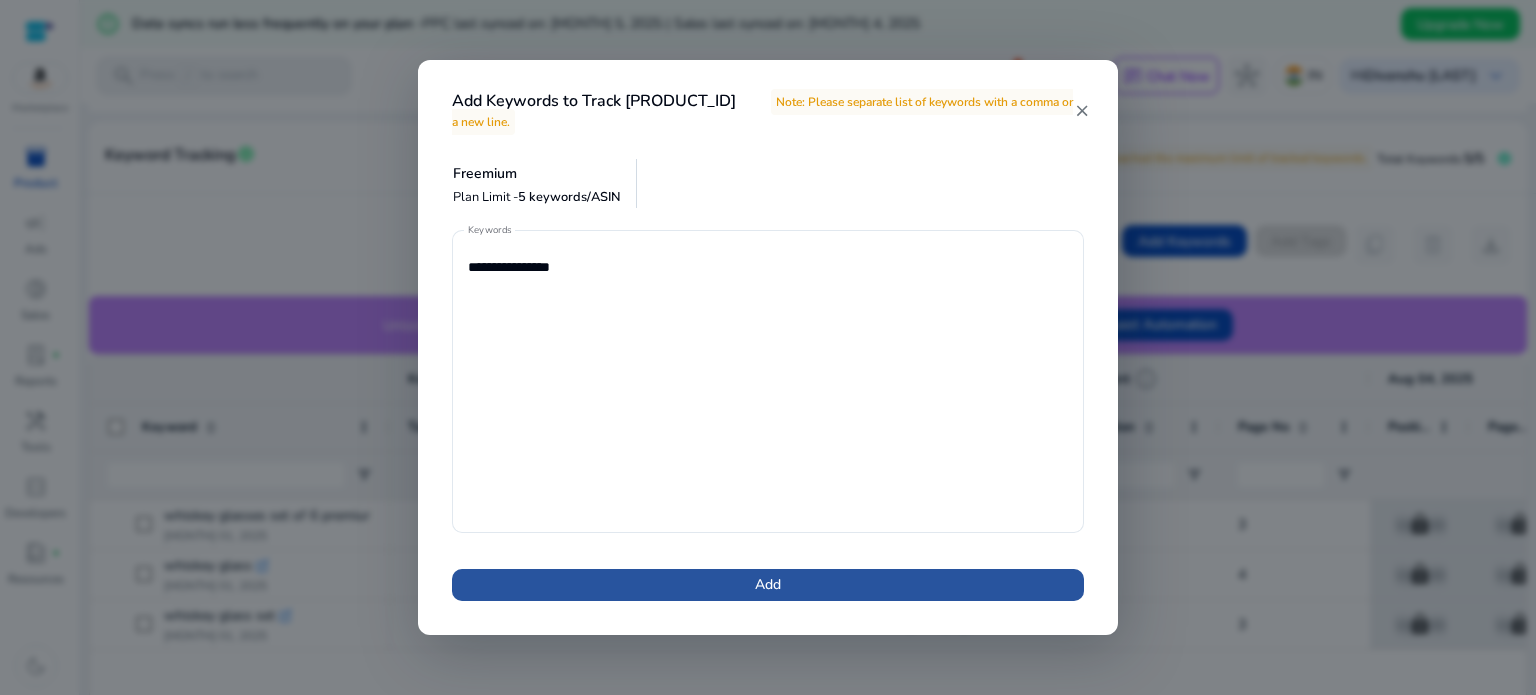 click at bounding box center [768, 585] 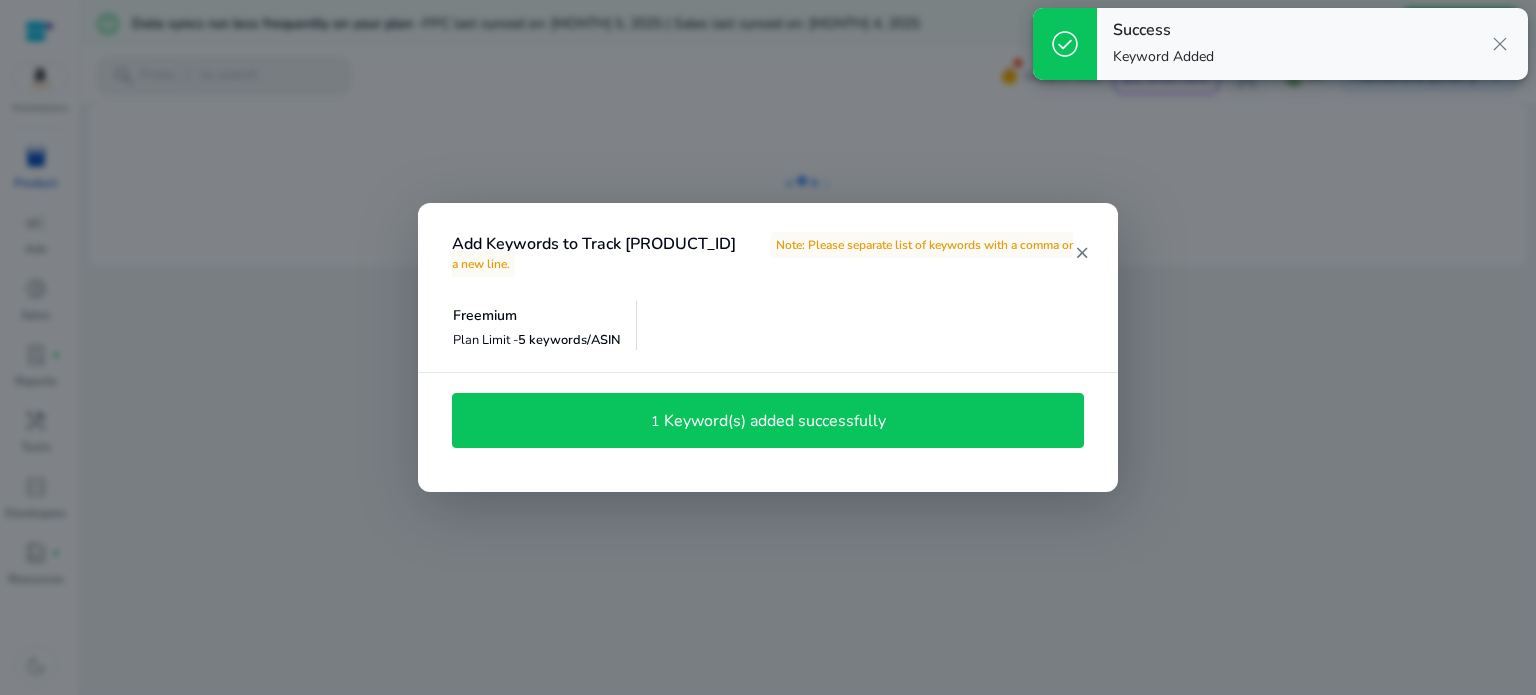 click on "1 Keyword(s) added successfully" at bounding box center (768, 421) 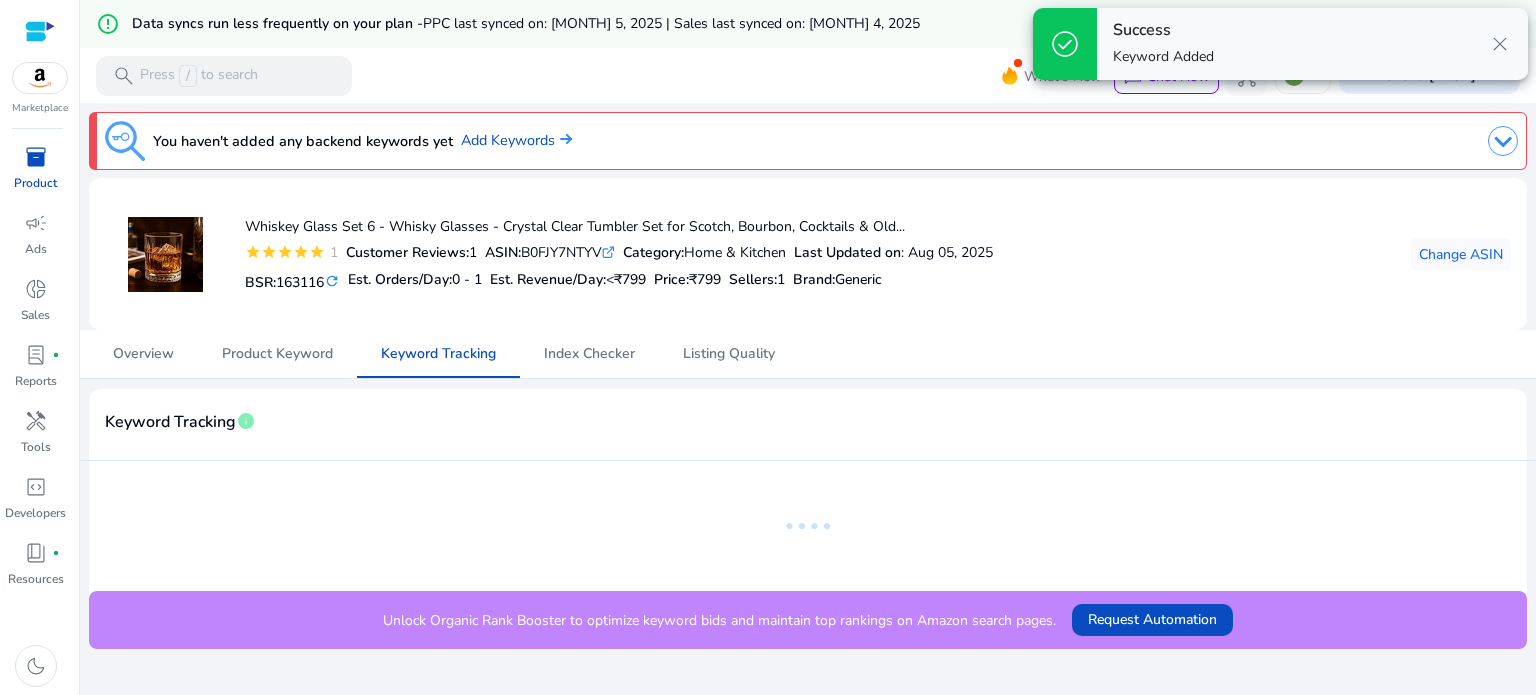 click on "Last Updated on : [MONTH] 05, 2025" 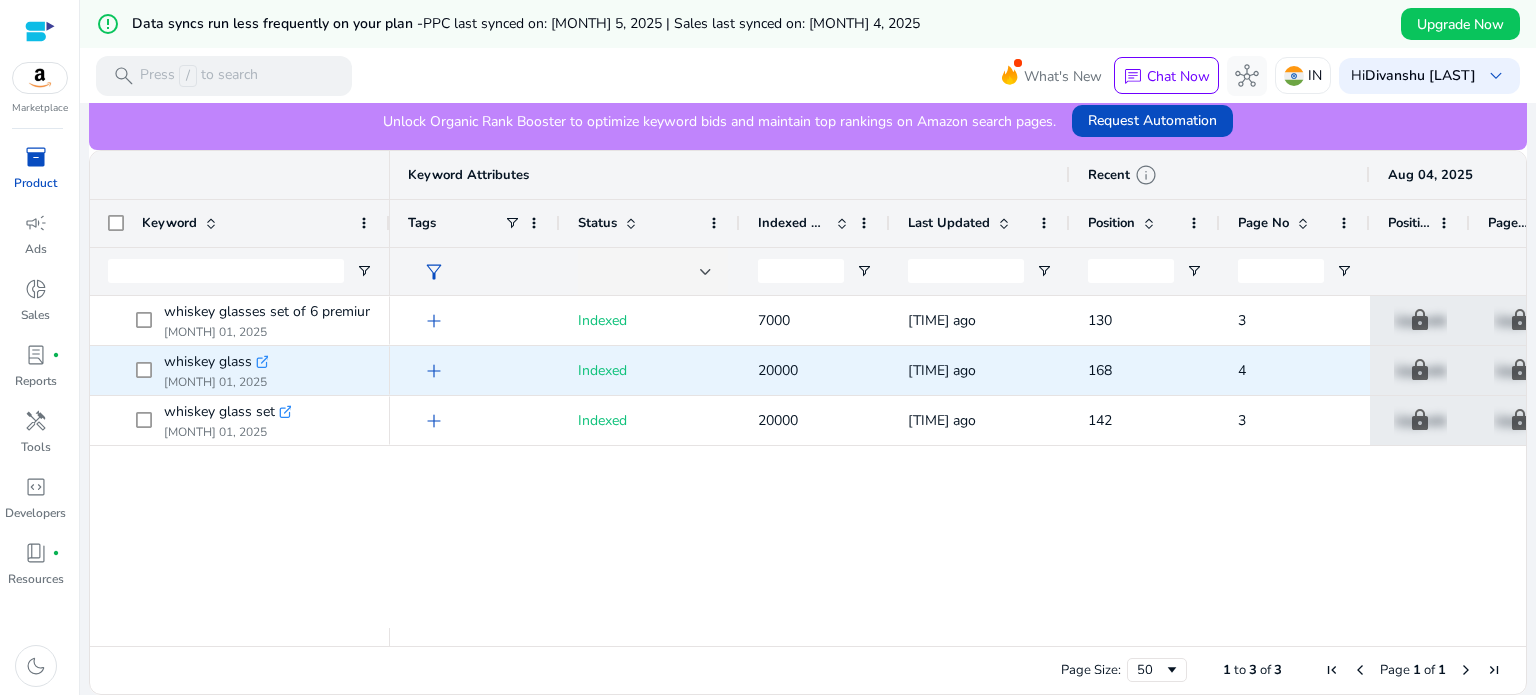 scroll, scrollTop: 523, scrollLeft: 0, axis: vertical 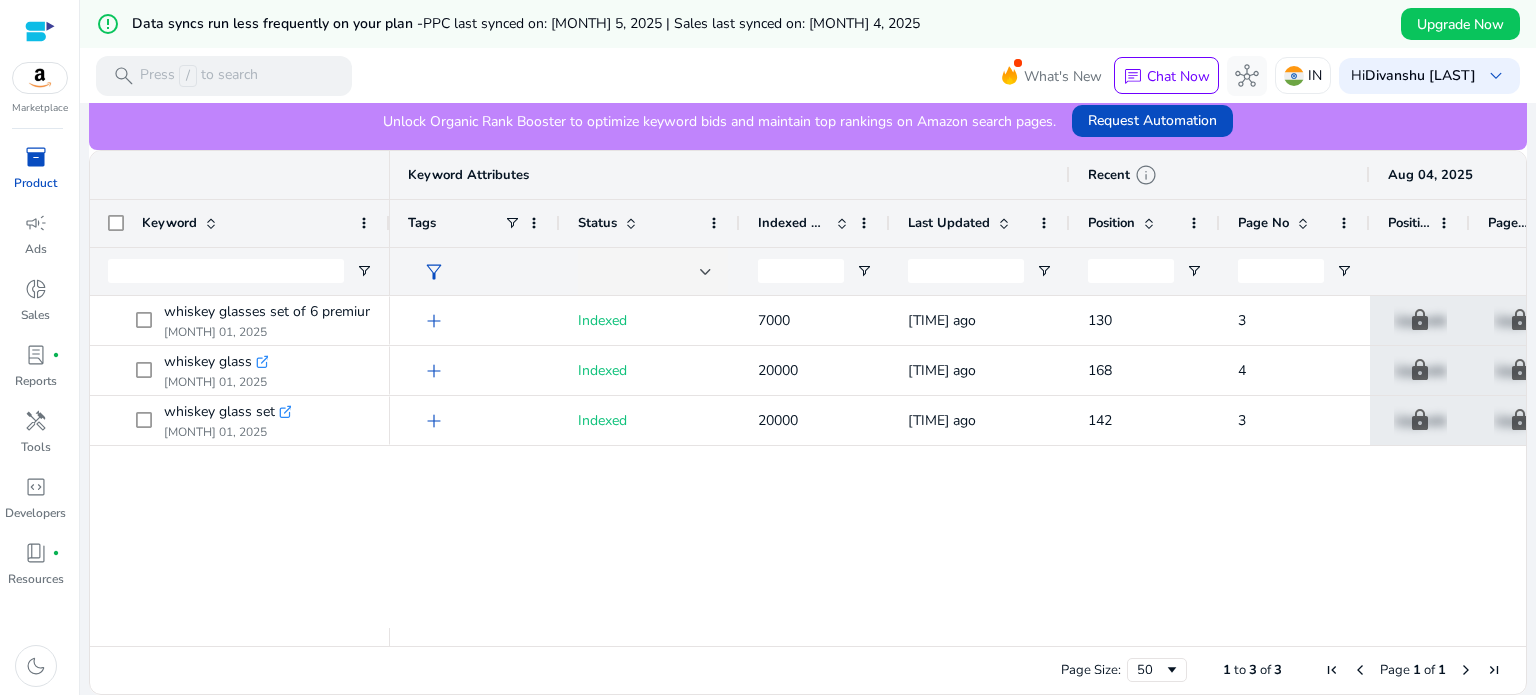 click at bounding box center (1466, 670) 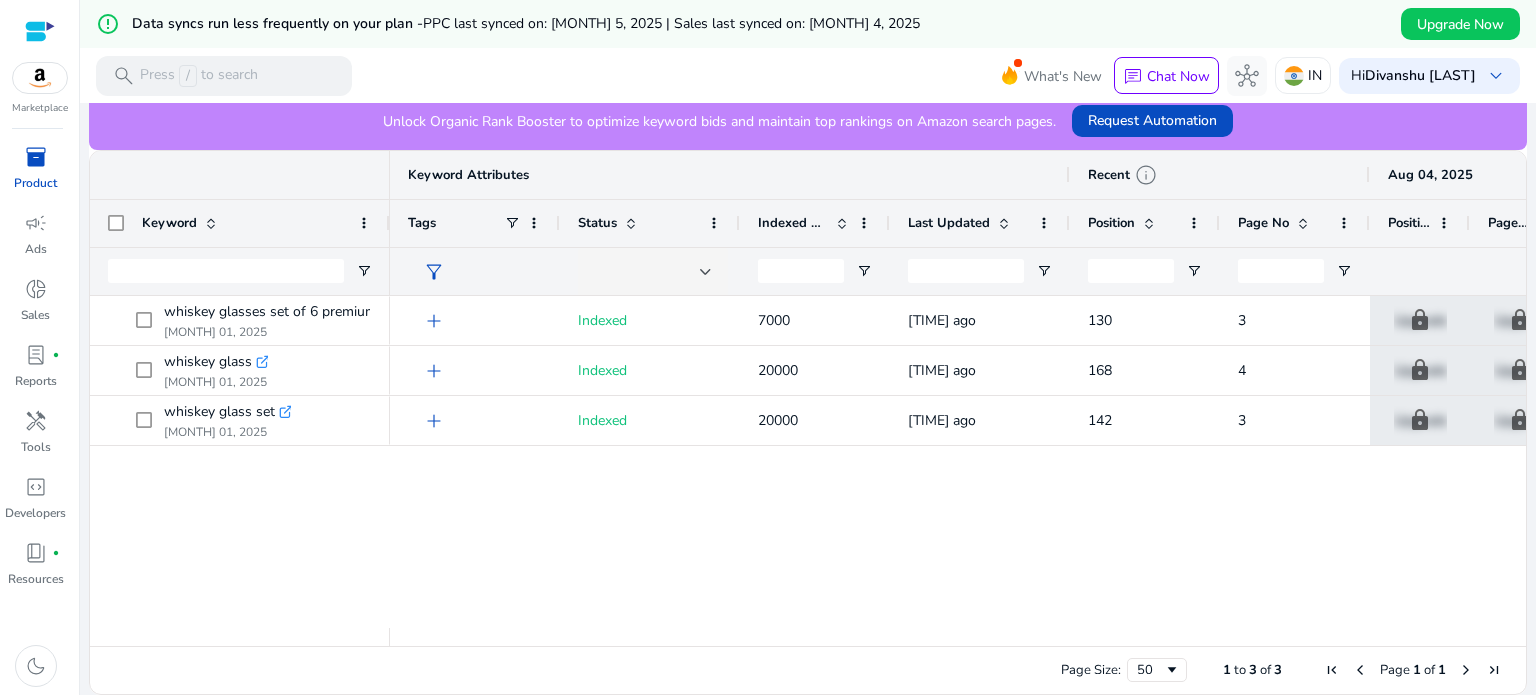 click on "1
to
3
of
3" at bounding box center (1252, 670) 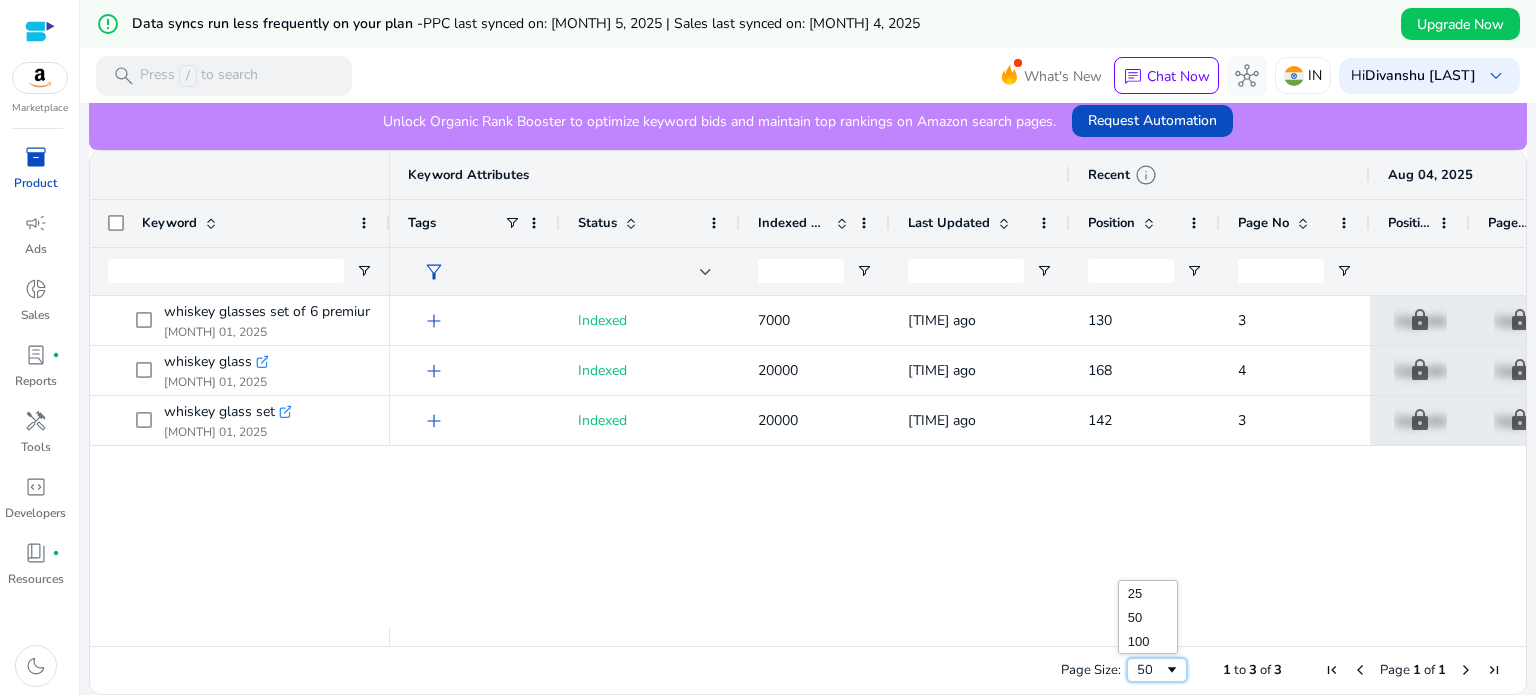 click on "50" at bounding box center (1150, 670) 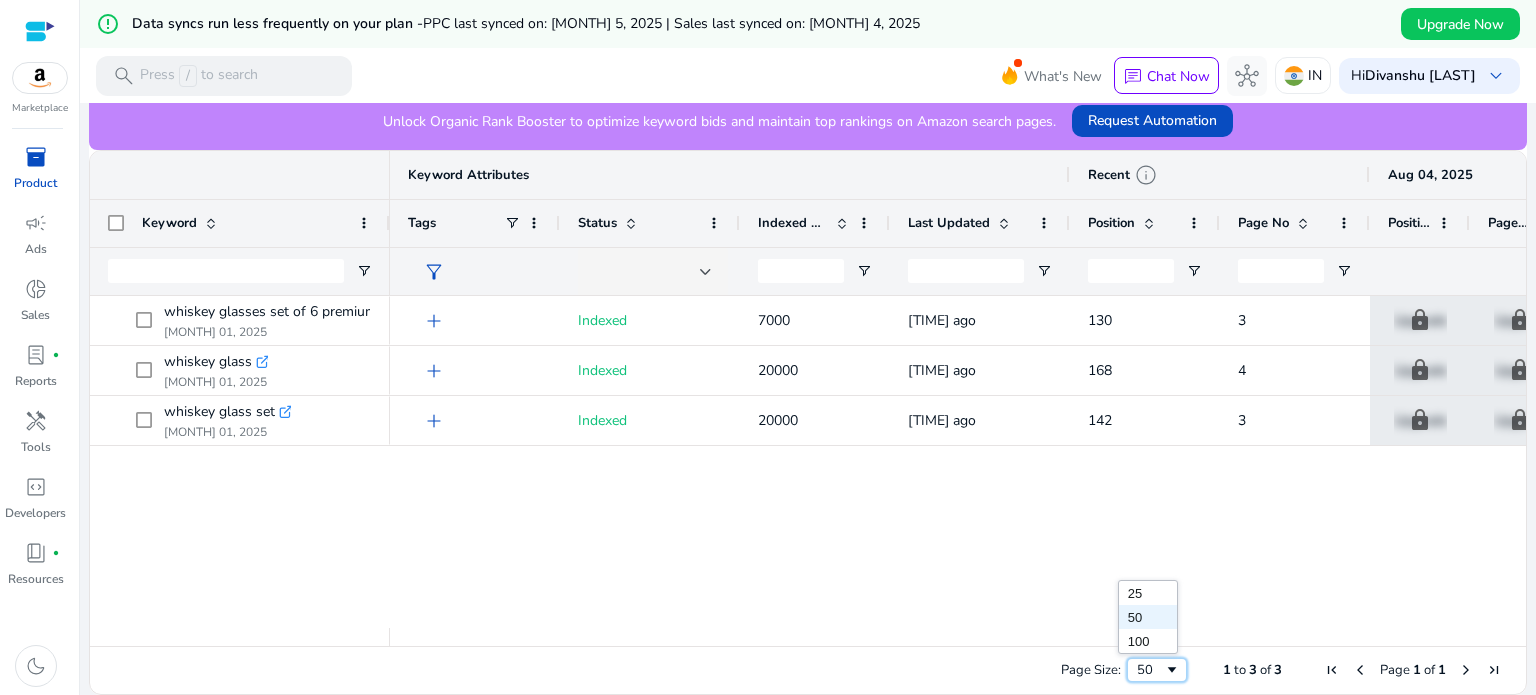 click on "50" at bounding box center (1150, 670) 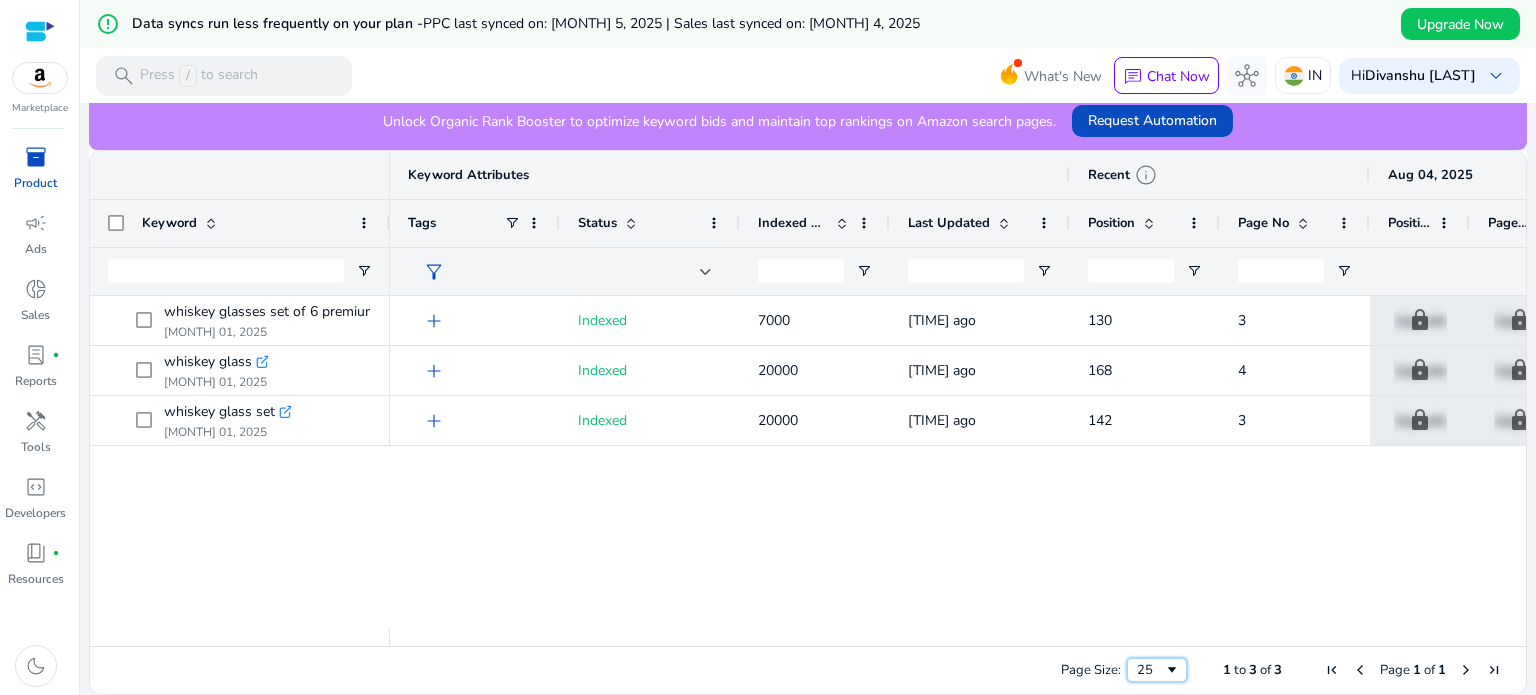 click on "25" at bounding box center [1150, 670] 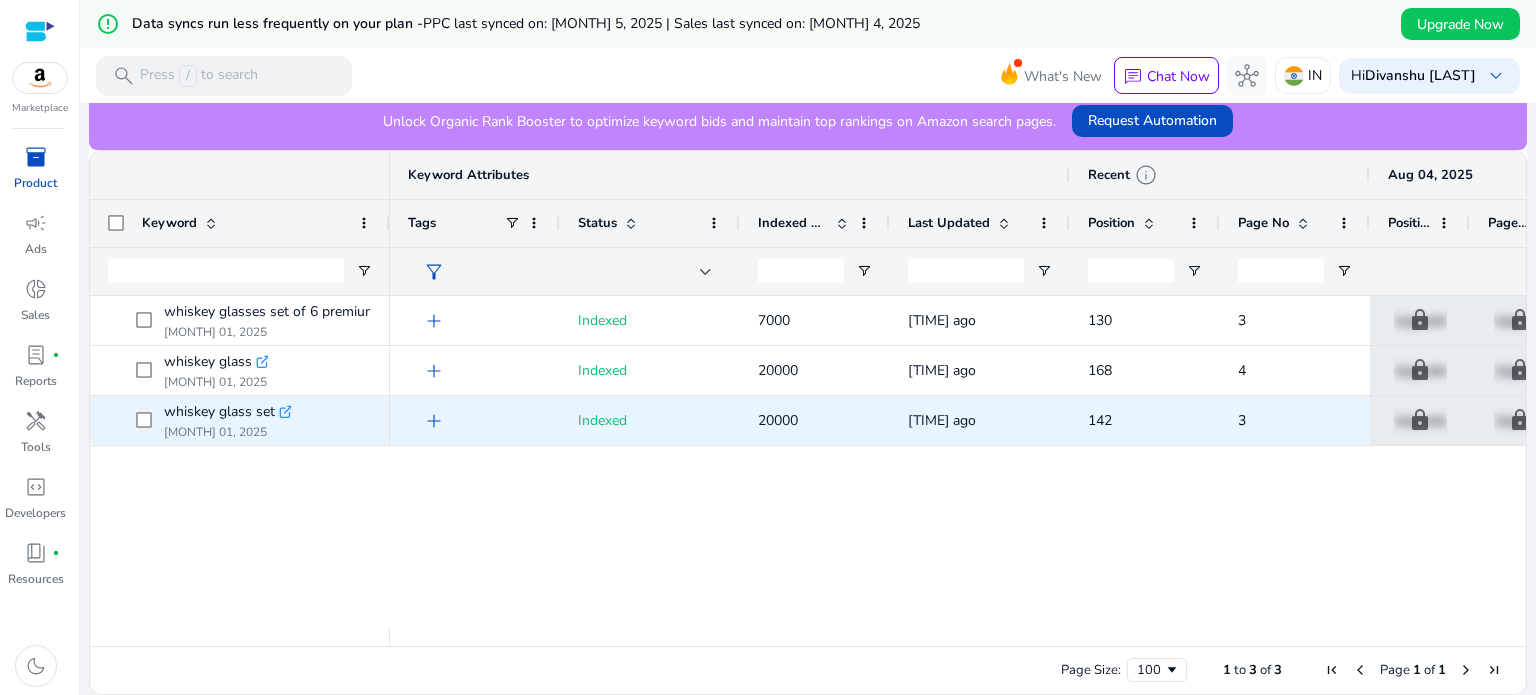 click on "[TIME] ago" at bounding box center (980, 420) 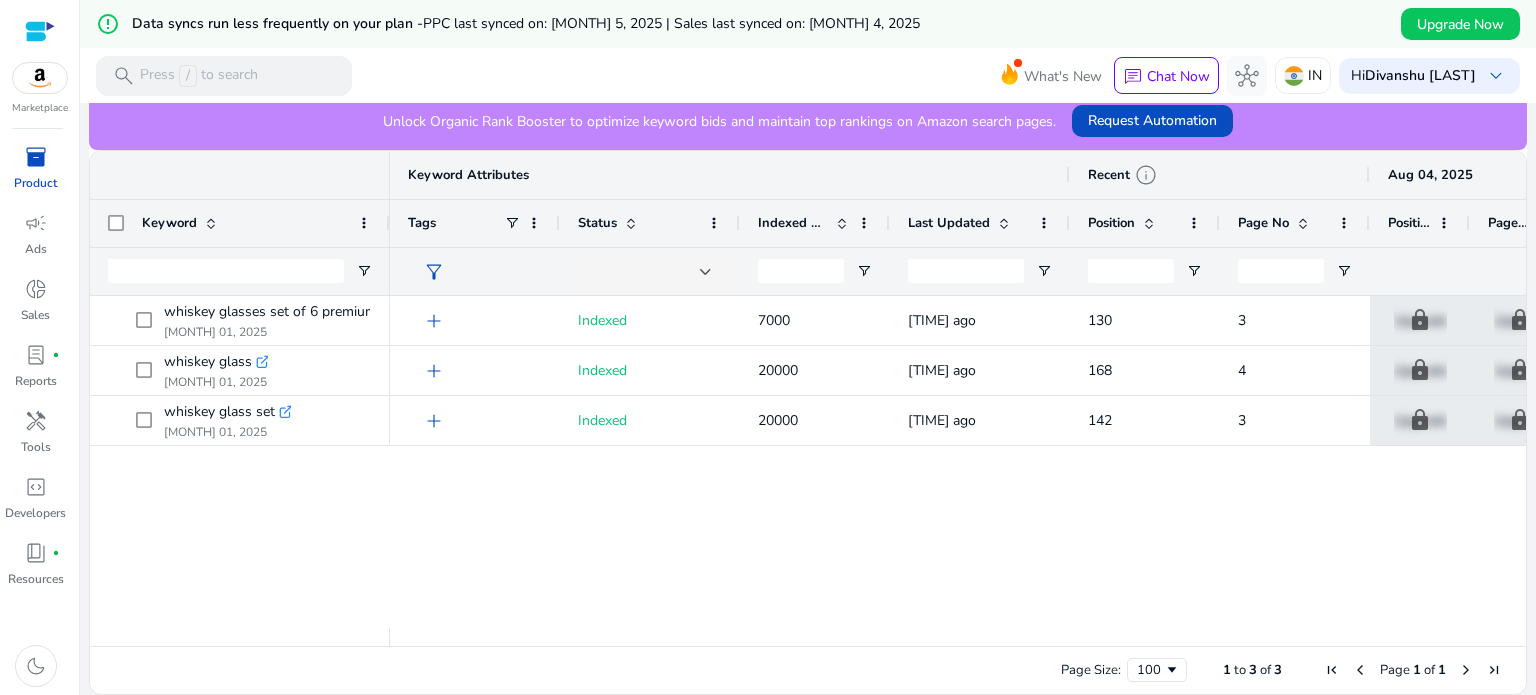 click on "add  Indexed [NUMBER] [TIME] ago [NUMBER] [TIME] ago [NUMBER] [TIME] ago [NUMBER] [TIME] ago  add  Indexed [NUMBER] [TIME] ago [NUMBER] [TIME] ago [NUMBER] [TIME] ago [NUMBER] [TIME] ago  add  Indexed [NUMBER] [TIME] ago [NUMBER] [TIME] ago [NUMBER] [TIME] ago [NUMBER] [TIME] ago" at bounding box center [958, 462] 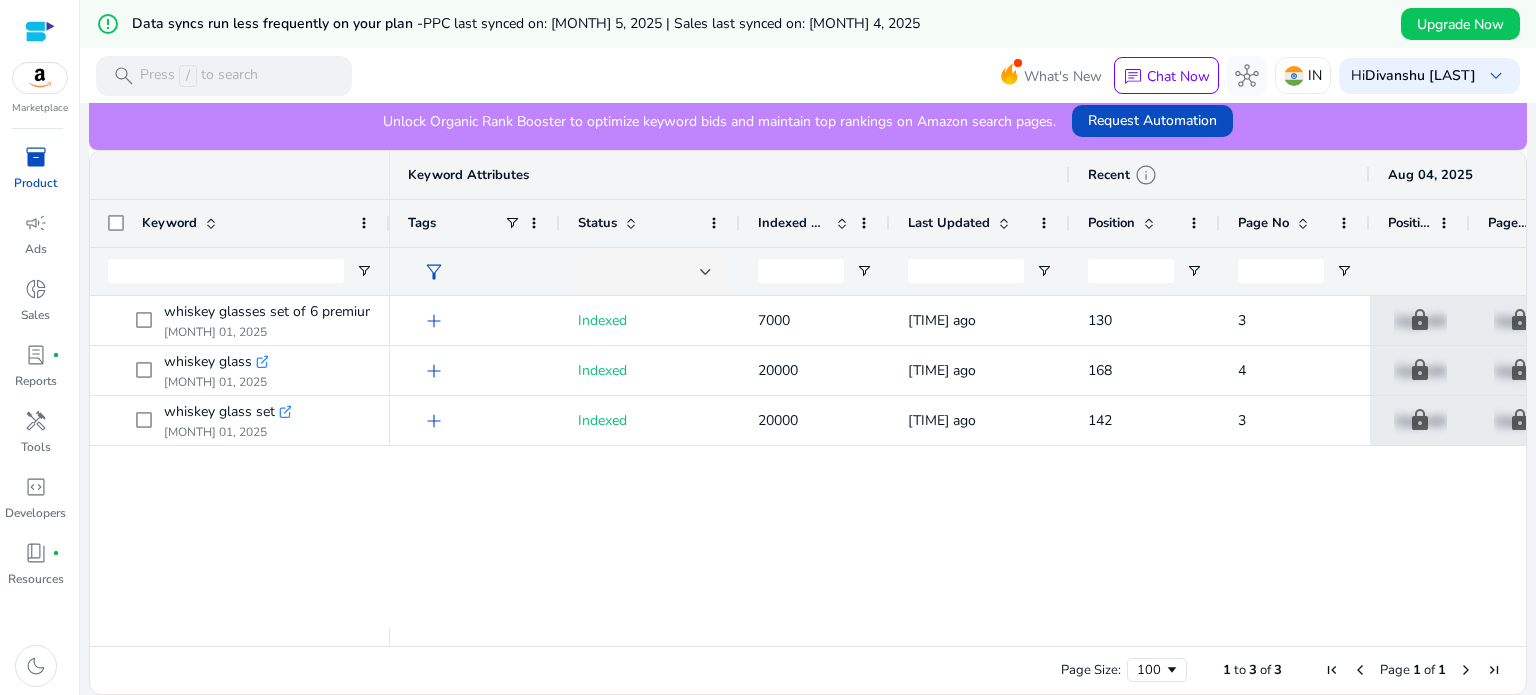 scroll, scrollTop: 0, scrollLeft: 0, axis: both 